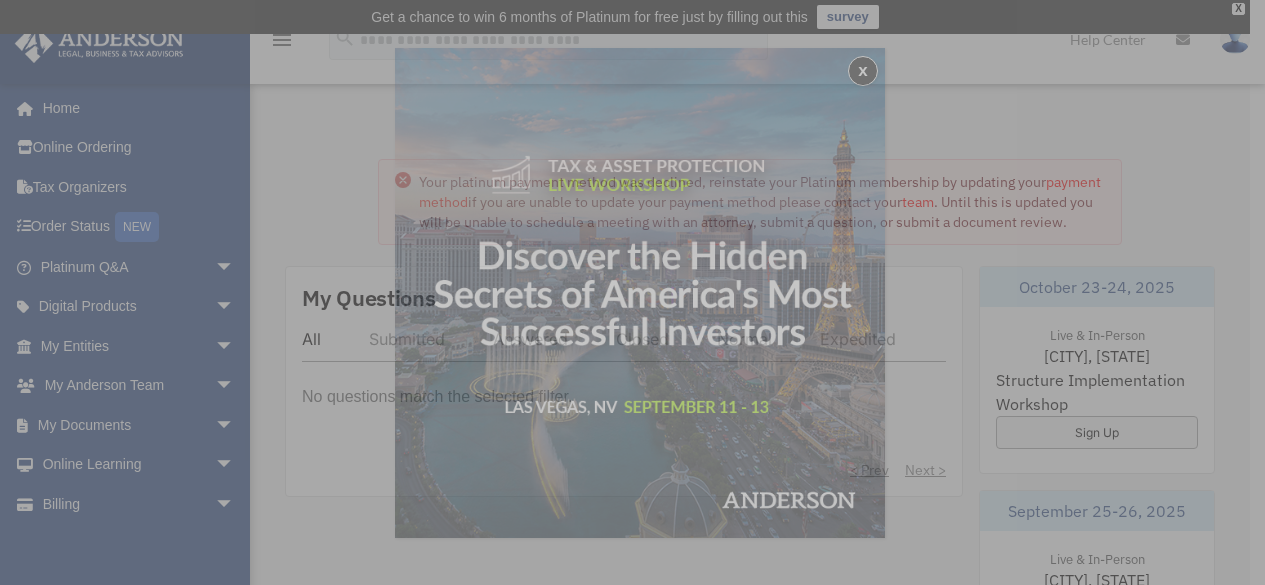 scroll, scrollTop: 29, scrollLeft: 0, axis: vertical 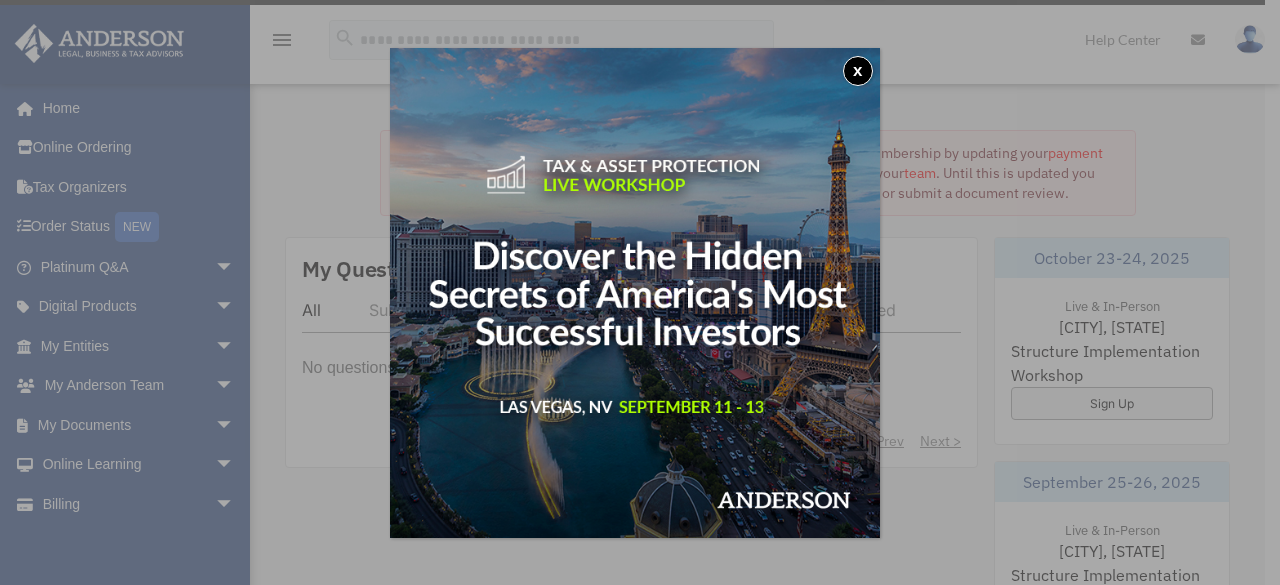 click on "x" at bounding box center [858, 71] 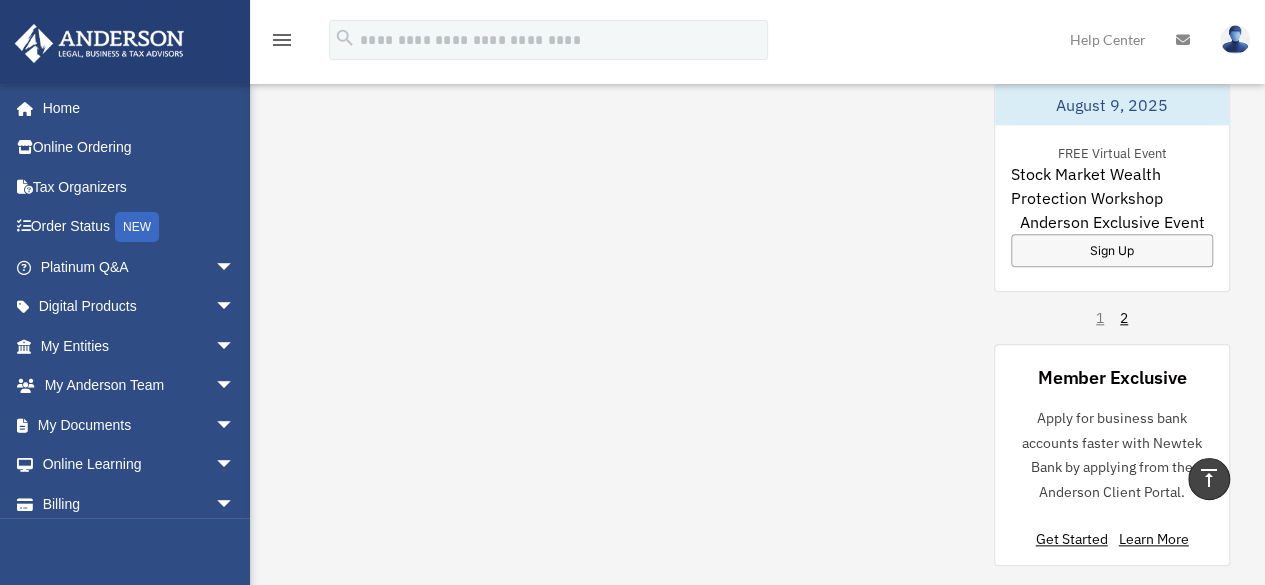 scroll, scrollTop: 869, scrollLeft: 0, axis: vertical 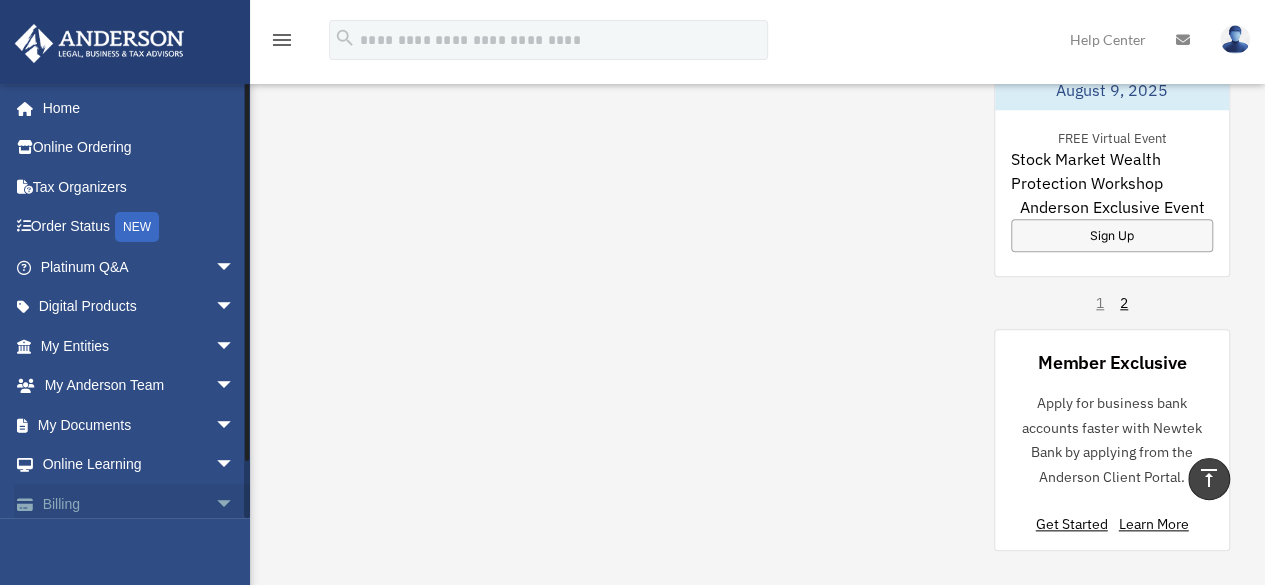 click on "arrow_drop_down" at bounding box center [235, 504] 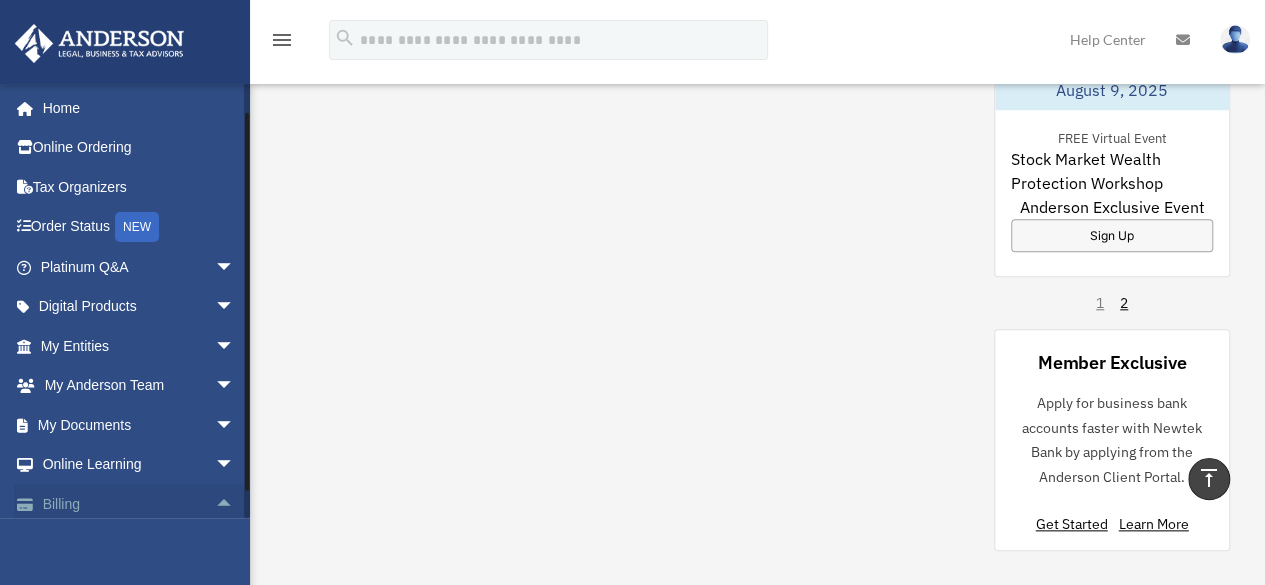 scroll, scrollTop: 168, scrollLeft: 0, axis: vertical 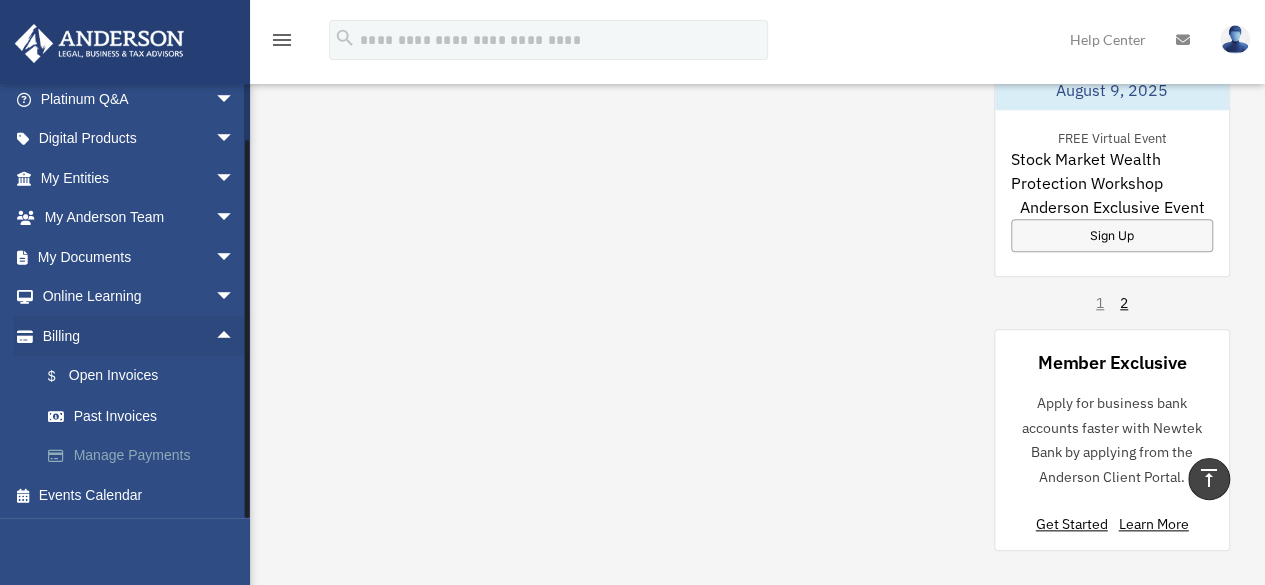 click on "Manage Payments" at bounding box center [146, 456] 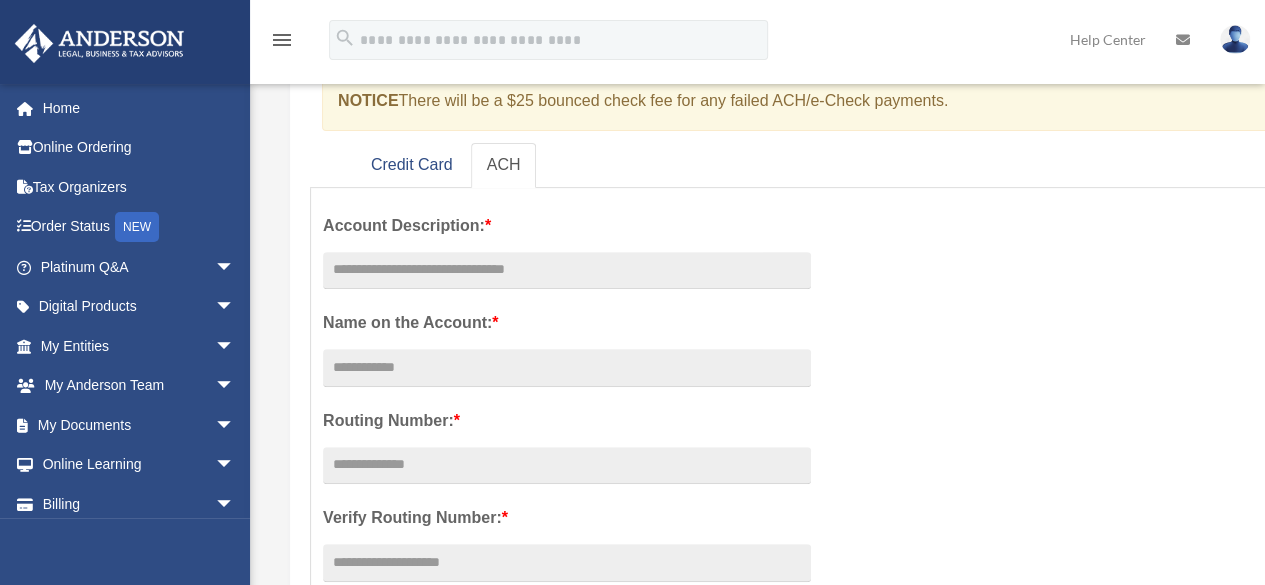 scroll, scrollTop: 285, scrollLeft: 0, axis: vertical 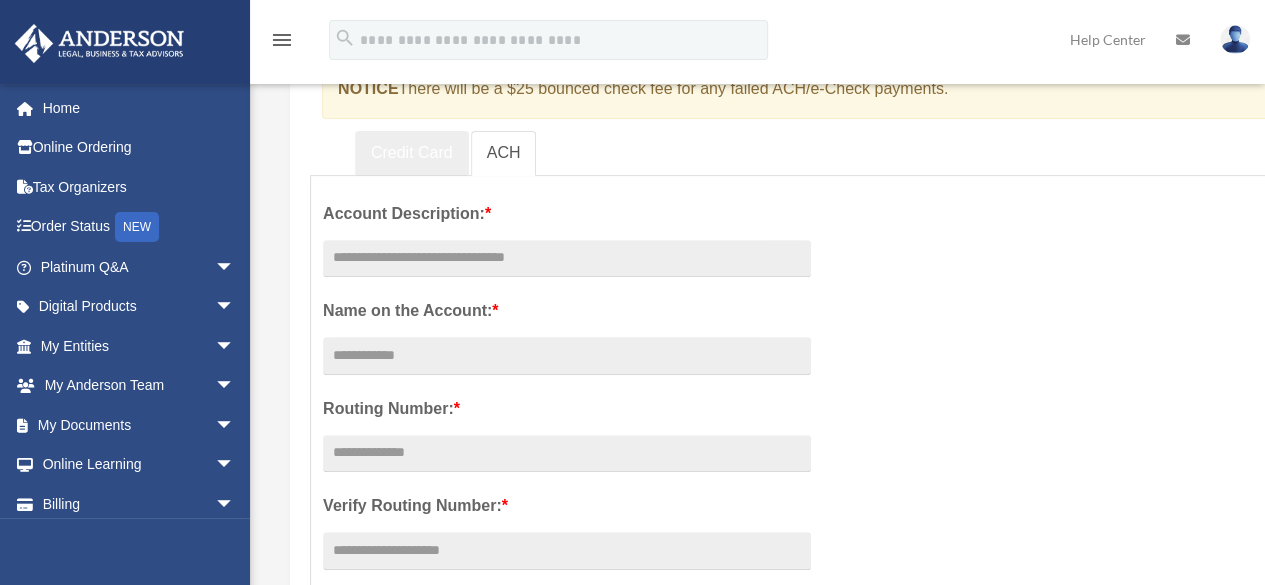 click on "Credit Card" at bounding box center [412, 153] 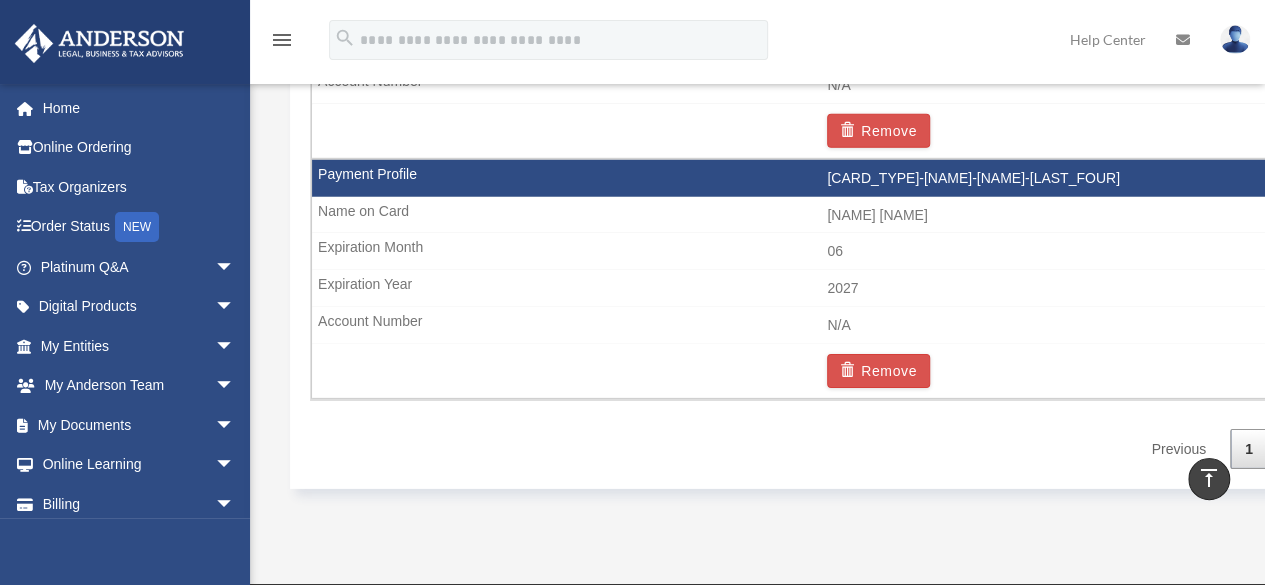 scroll, scrollTop: 2969, scrollLeft: 0, axis: vertical 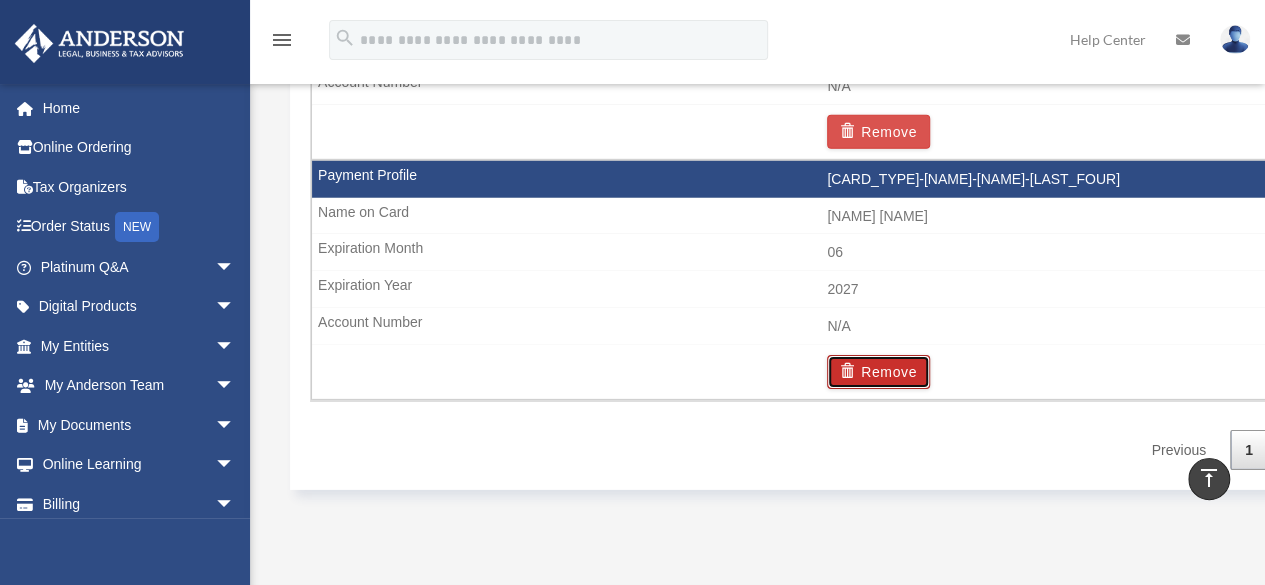 click on "Remove" at bounding box center [878, 372] 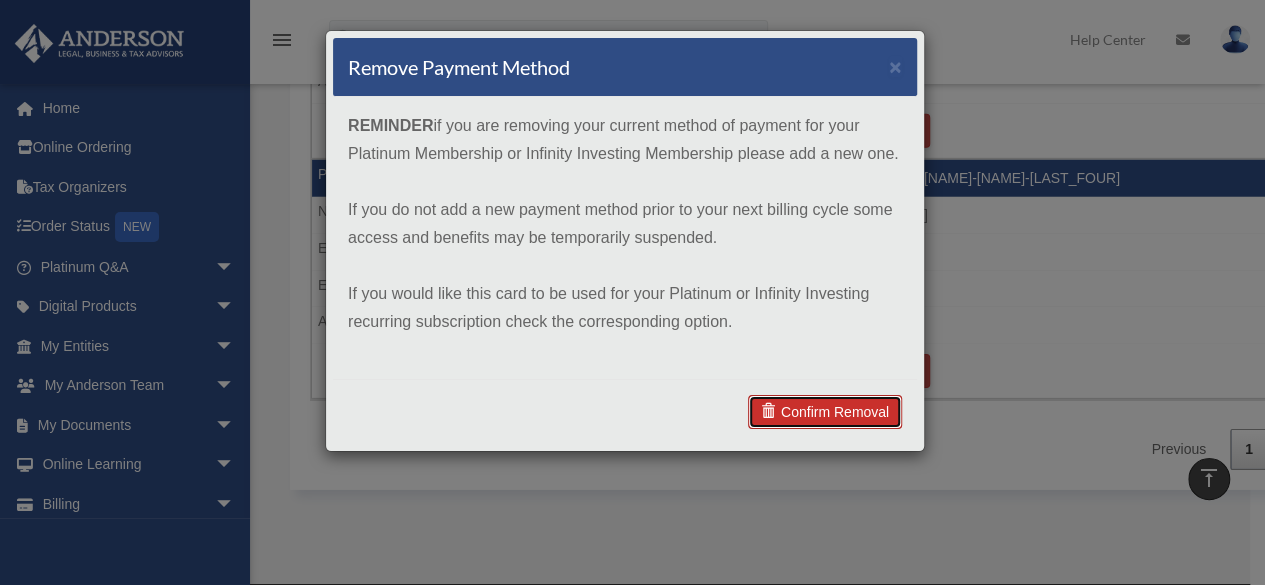 click on "Confirm Removal" at bounding box center [825, 412] 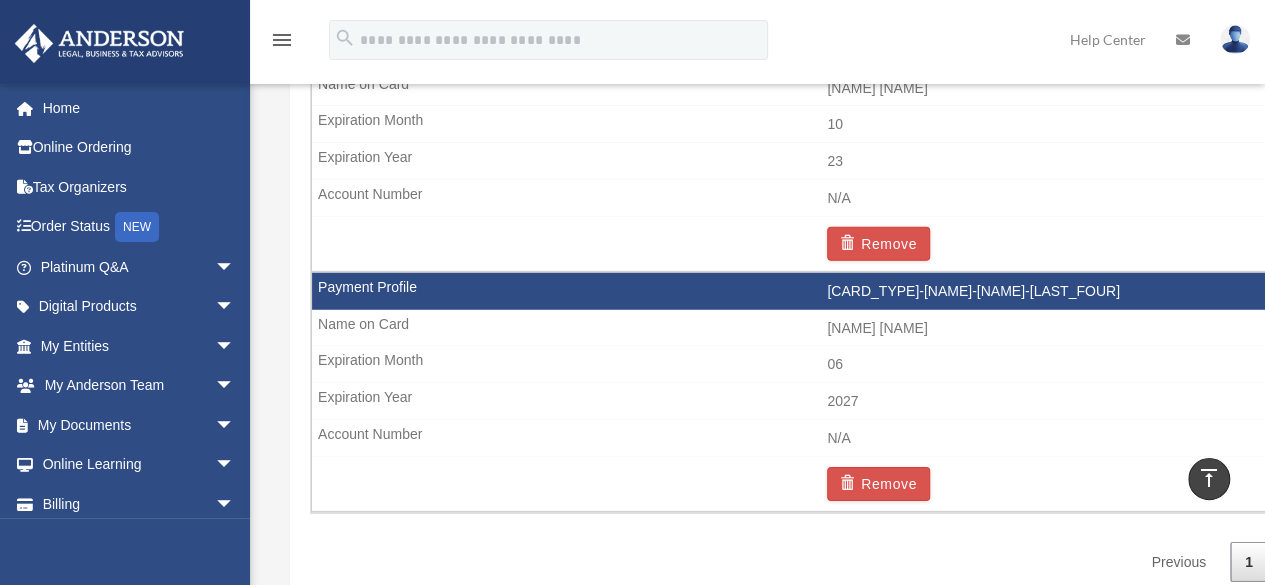 scroll, scrollTop: 1256, scrollLeft: 0, axis: vertical 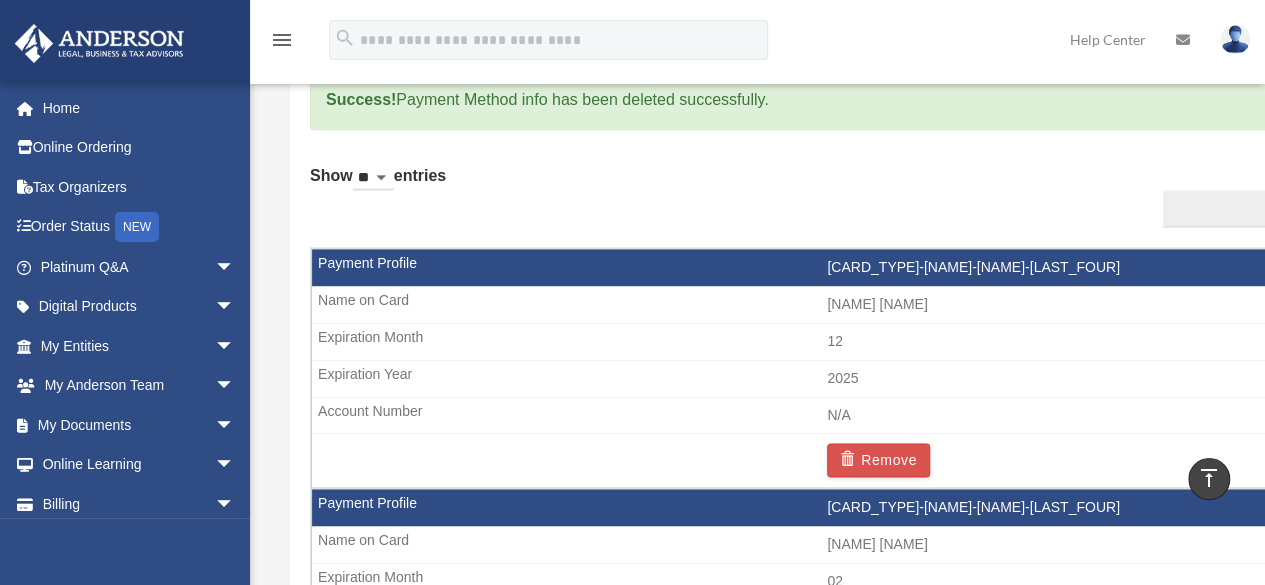 click on "Show  ** ** ** ***  entries" at bounding box center (378, 186) 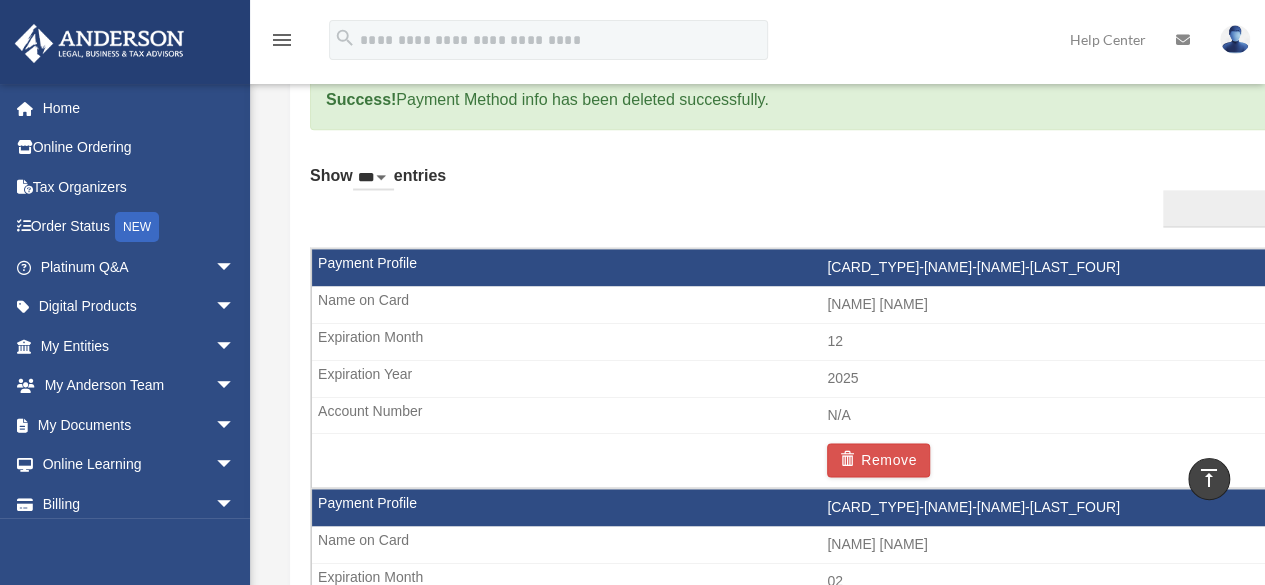 click on "** ** ** ***" at bounding box center [373, 178] 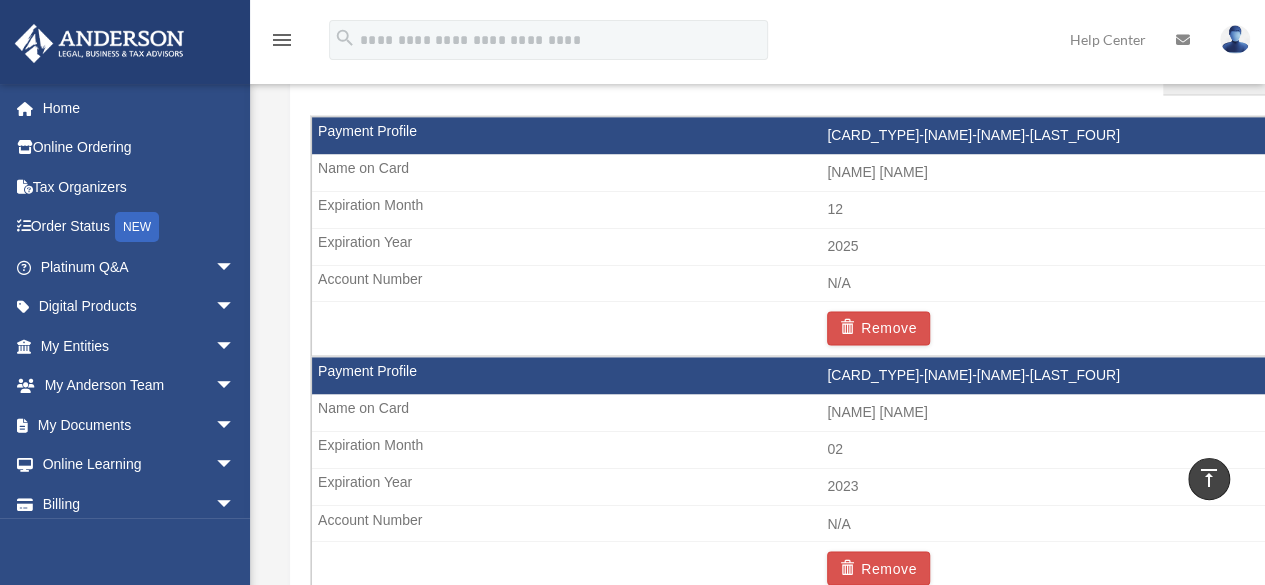 scroll, scrollTop: 1388, scrollLeft: 0, axis: vertical 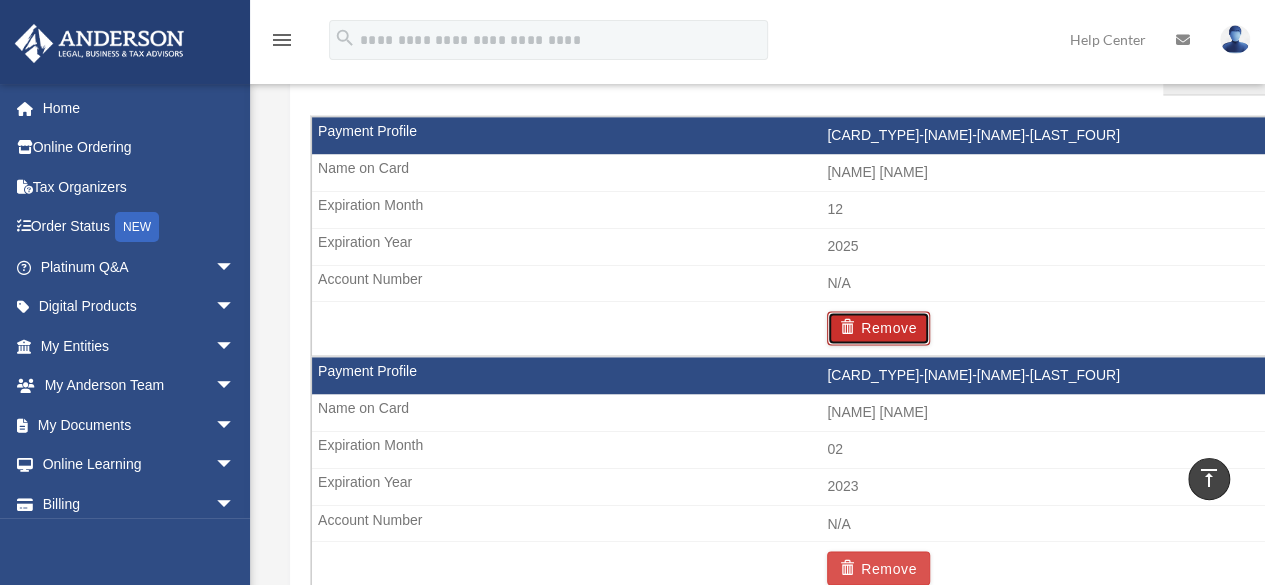 click on "Remove" at bounding box center (878, 328) 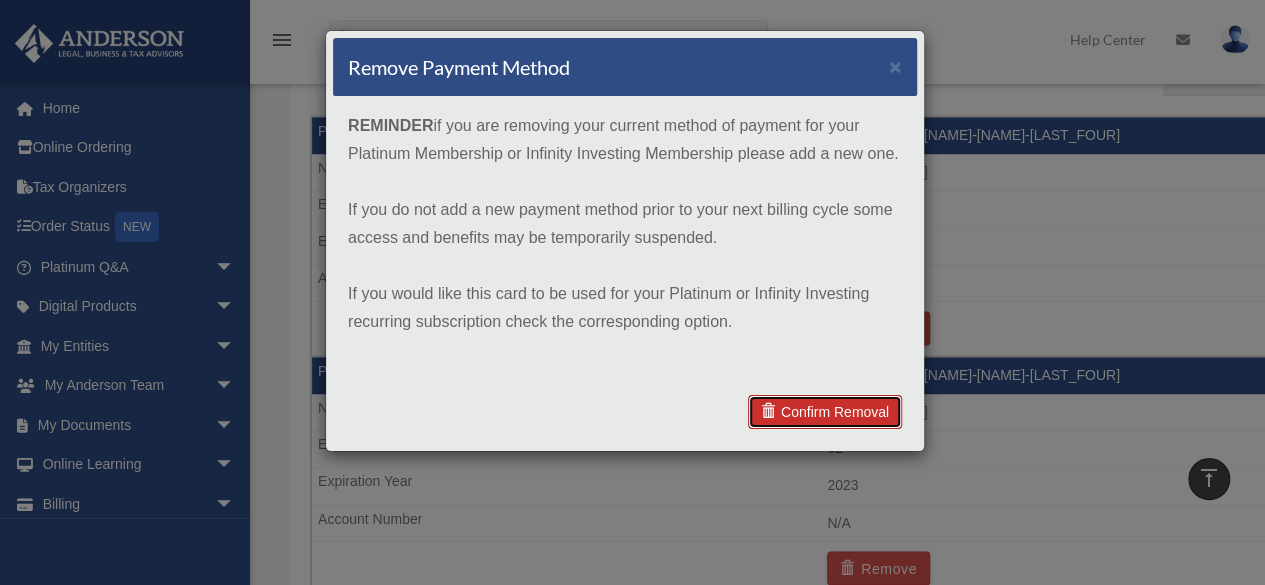 click on "Confirm Removal" at bounding box center [825, 412] 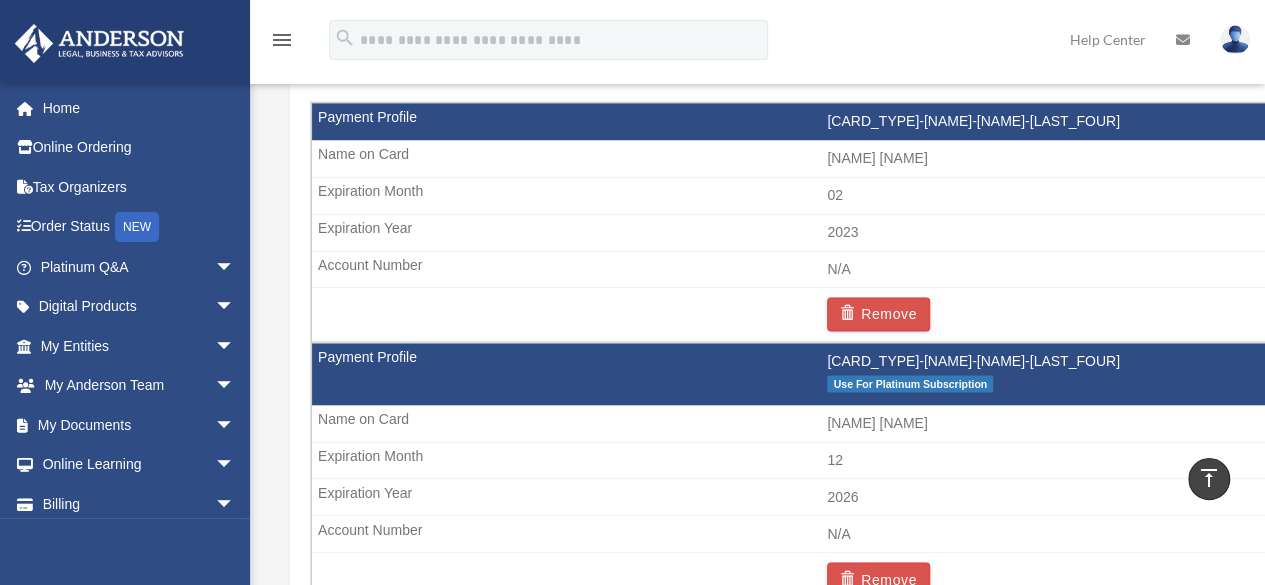 scroll, scrollTop: 1398, scrollLeft: 0, axis: vertical 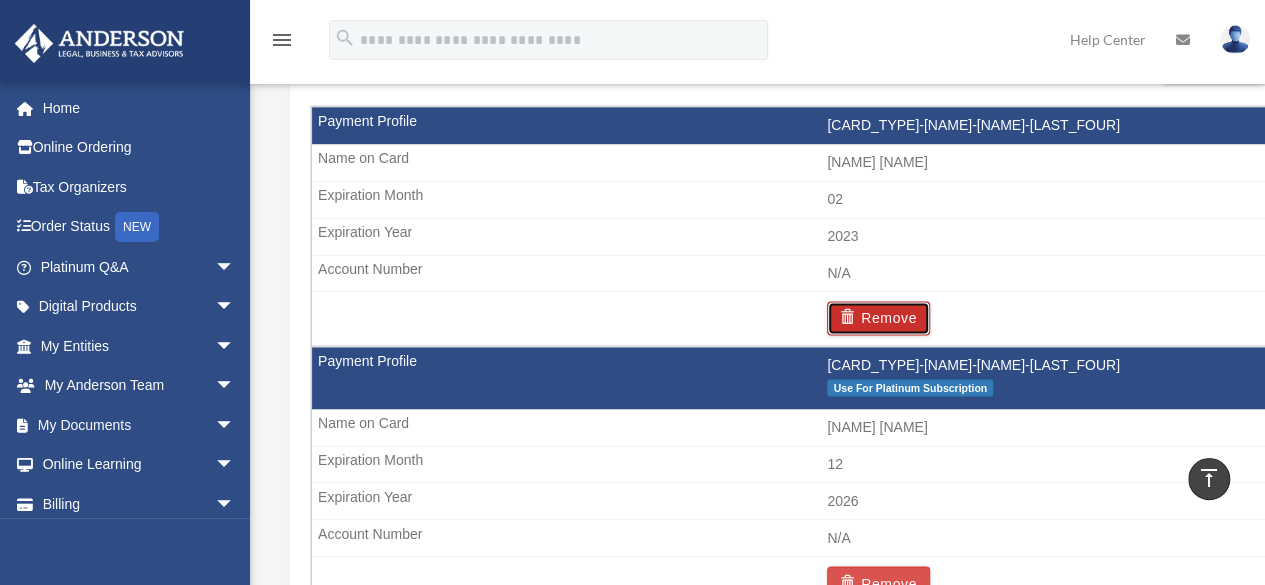 click on "Remove" at bounding box center (878, 318) 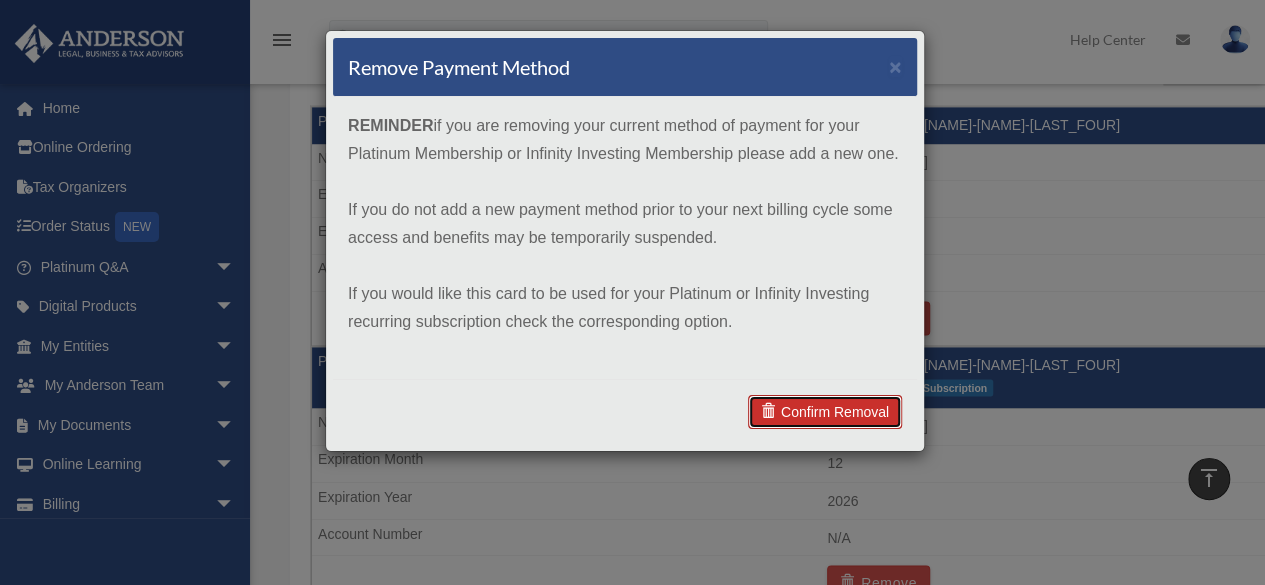 click on "Confirm Removal" at bounding box center [825, 412] 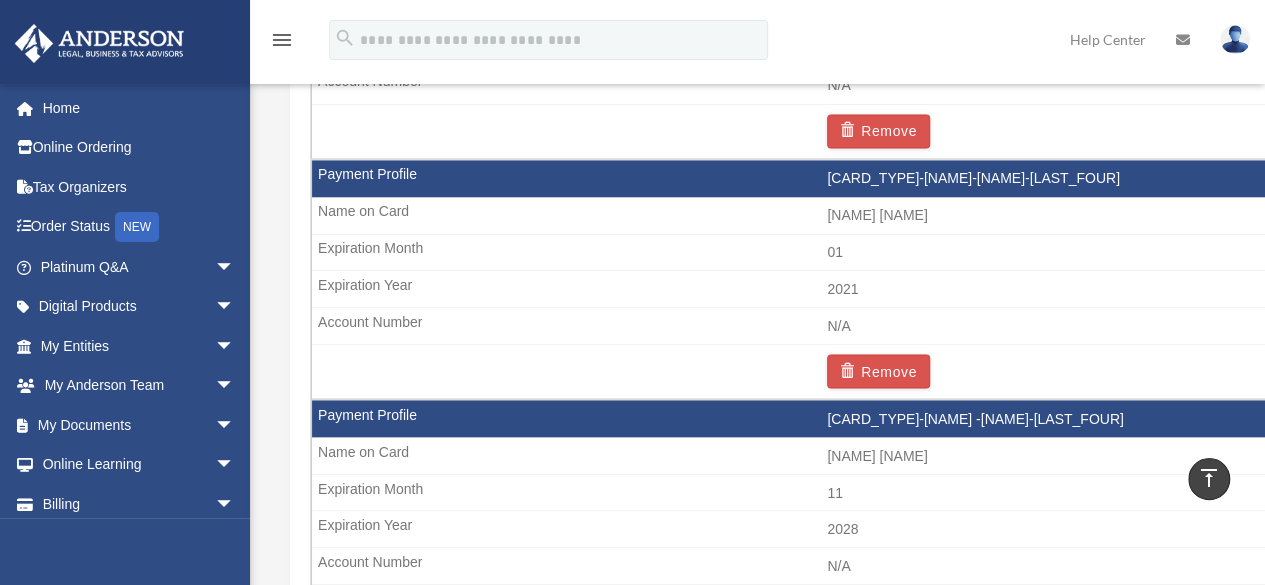 scroll, scrollTop: 1602, scrollLeft: 0, axis: vertical 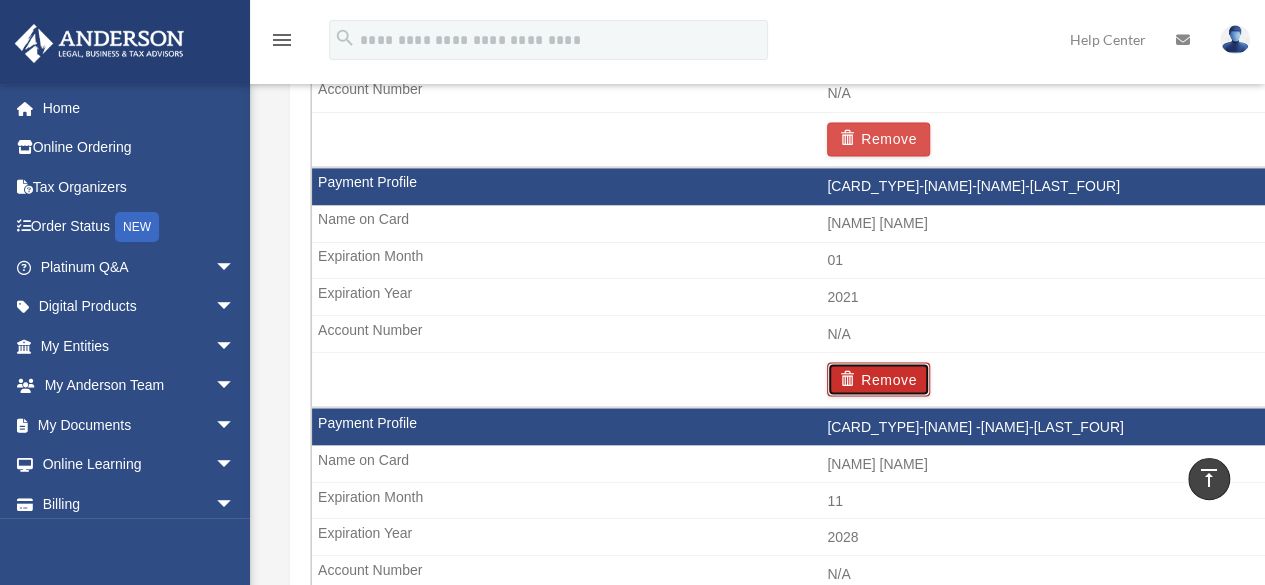 click on "Remove" at bounding box center [878, 379] 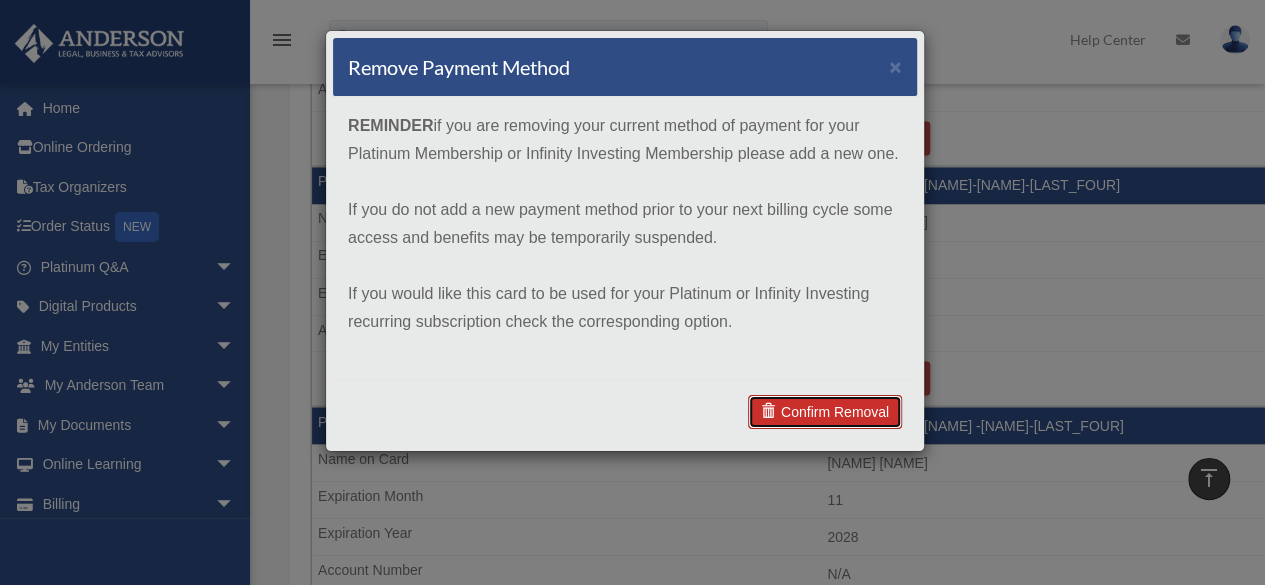 click on "Confirm Removal" at bounding box center [825, 412] 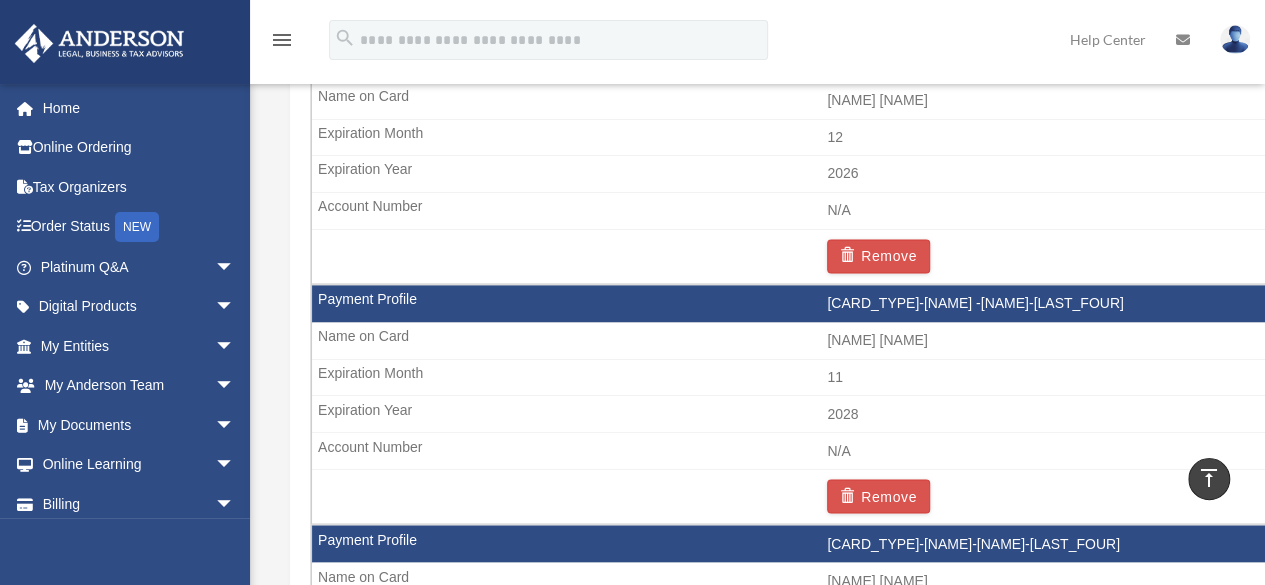 scroll, scrollTop: 1552, scrollLeft: 0, axis: vertical 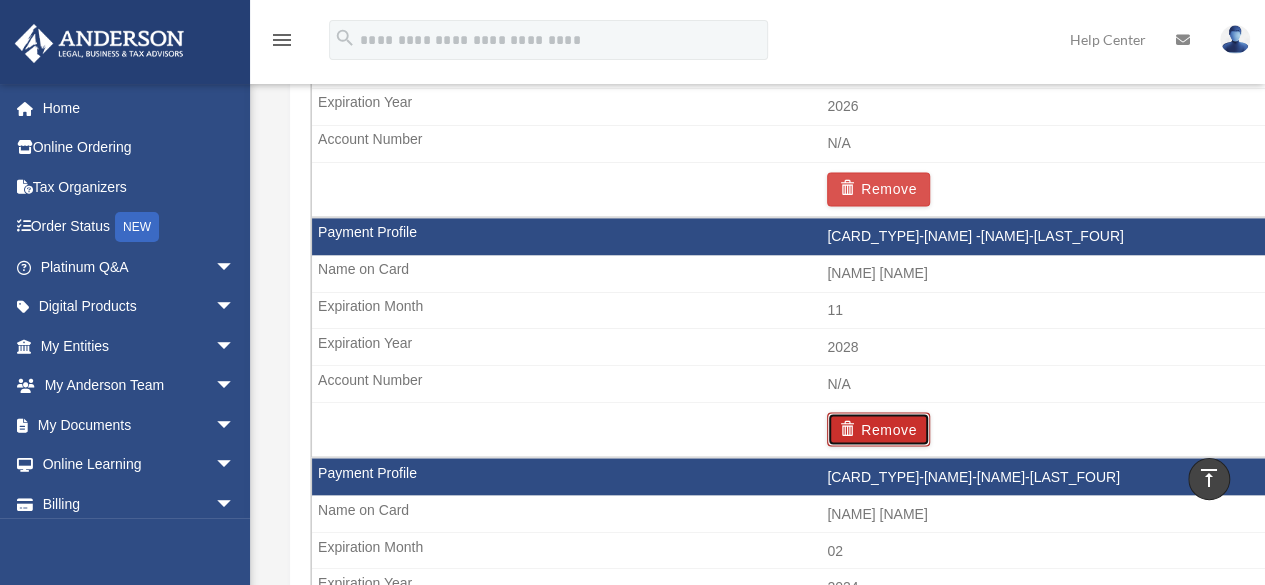 click on "Remove" at bounding box center [878, 429] 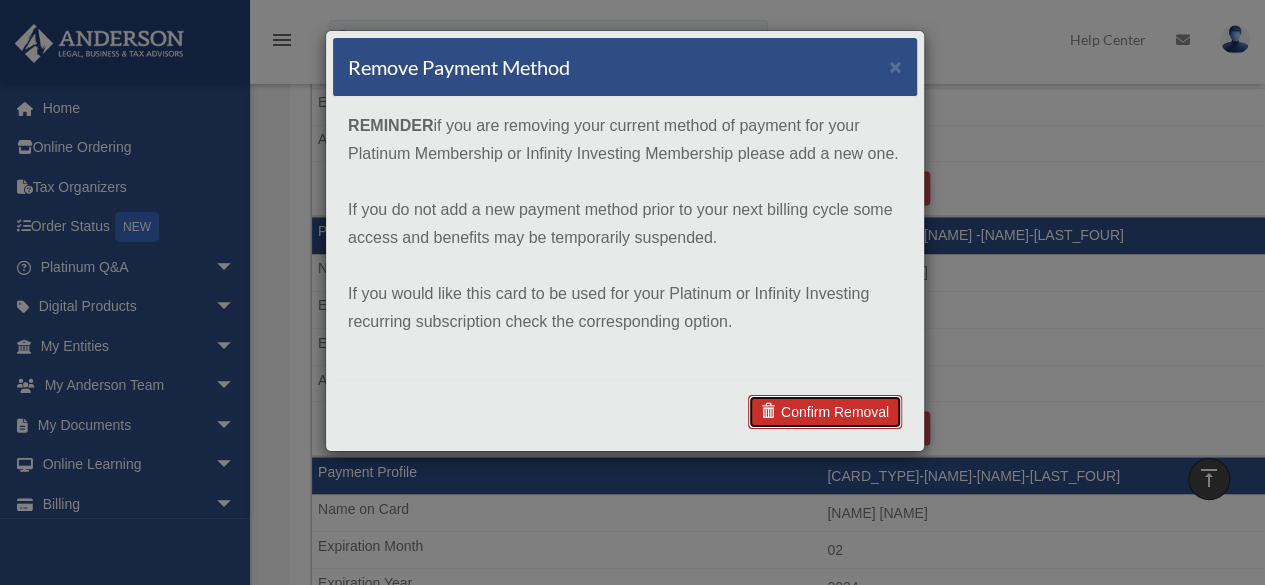 click on "Confirm Removal" at bounding box center (825, 412) 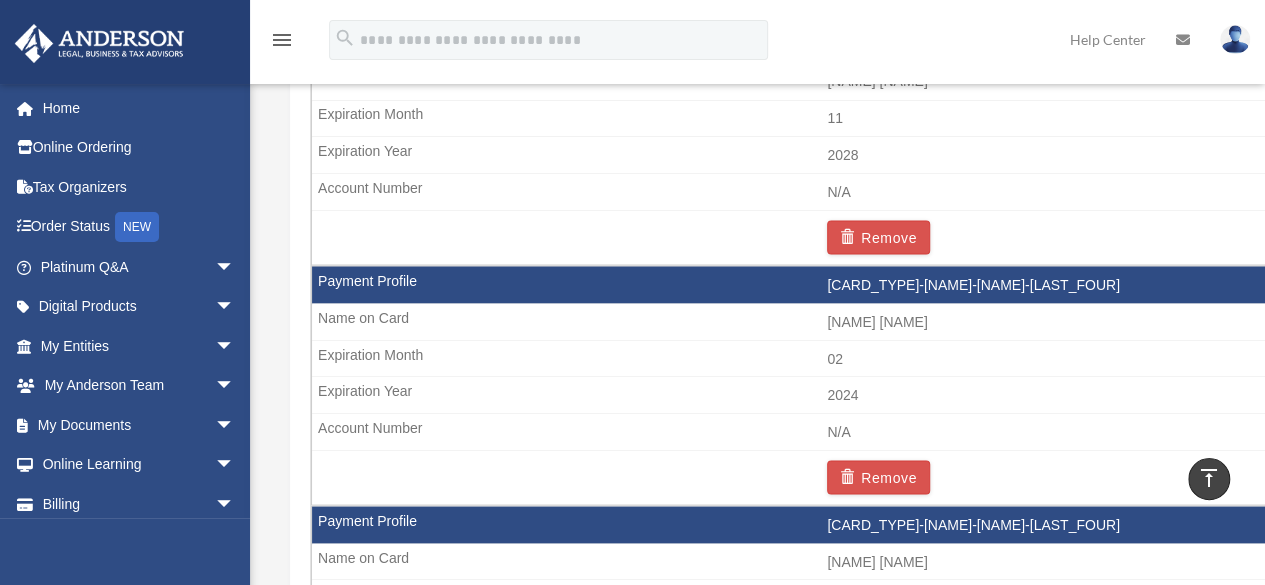 scroll, scrollTop: 1483, scrollLeft: 0, axis: vertical 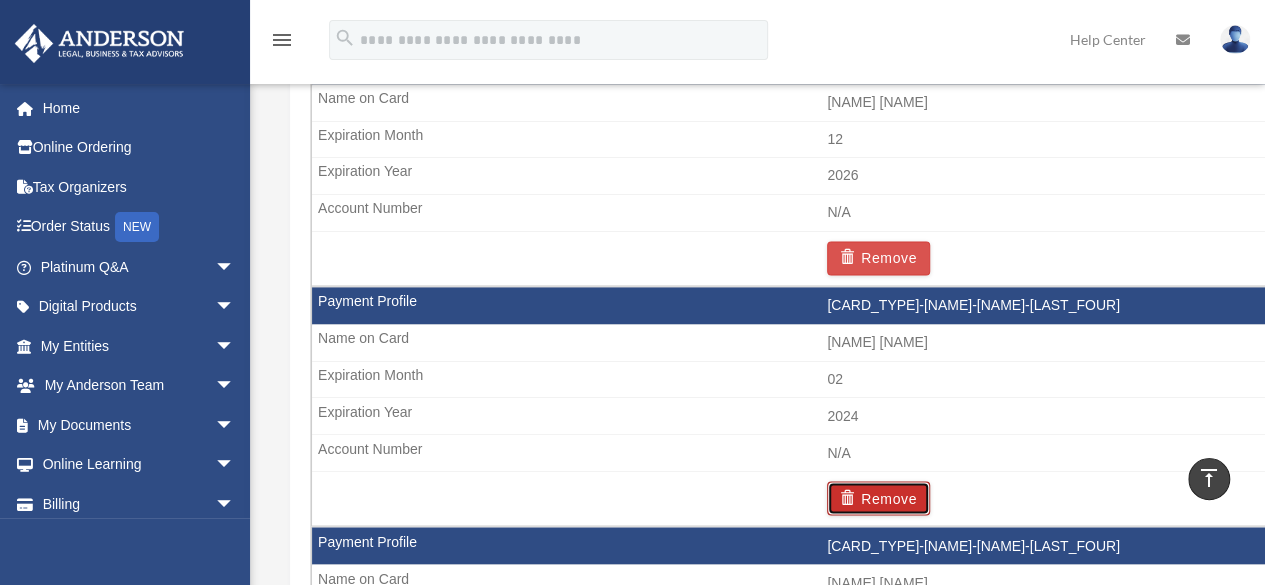 click on "Remove" at bounding box center [878, 498] 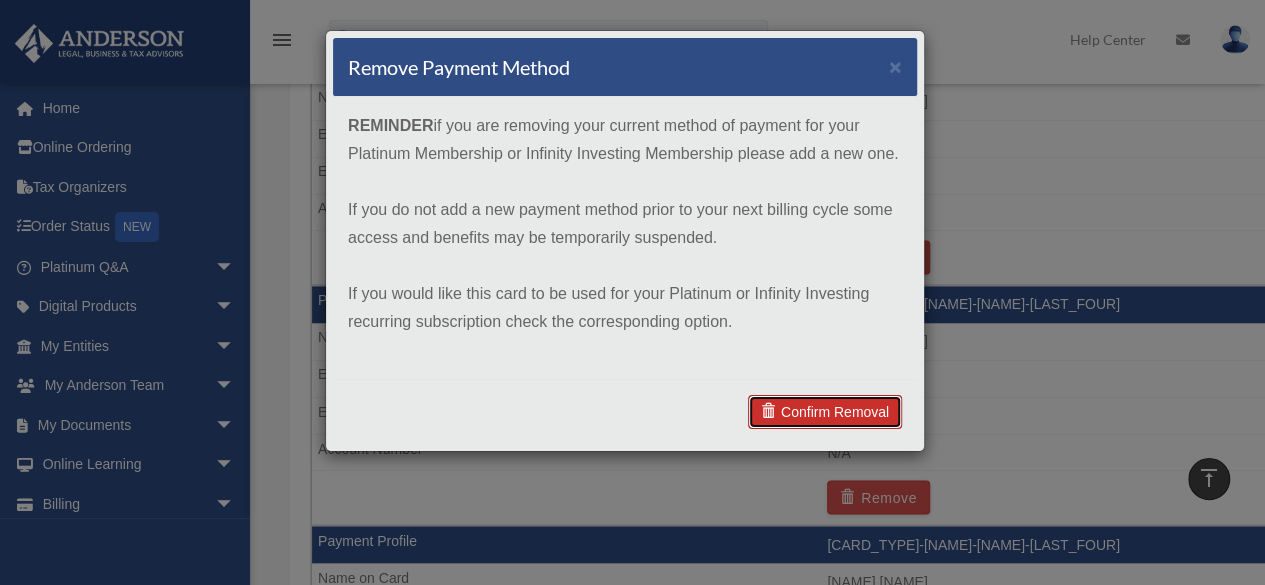 click on "Confirm Removal" at bounding box center [825, 412] 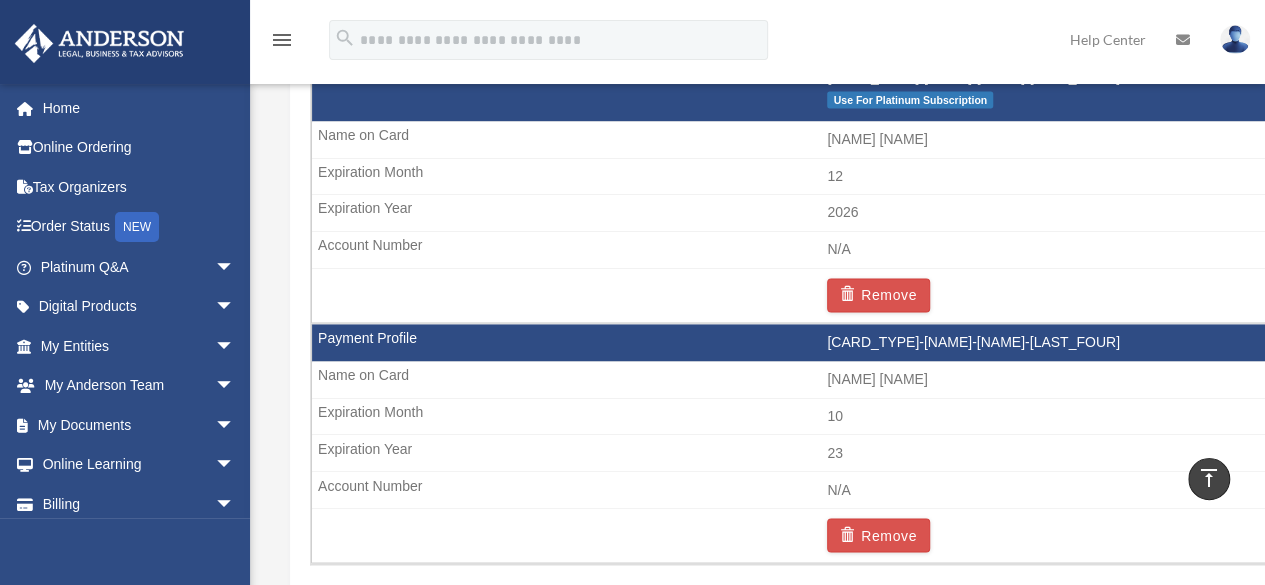 scroll, scrollTop: 1448, scrollLeft: 0, axis: vertical 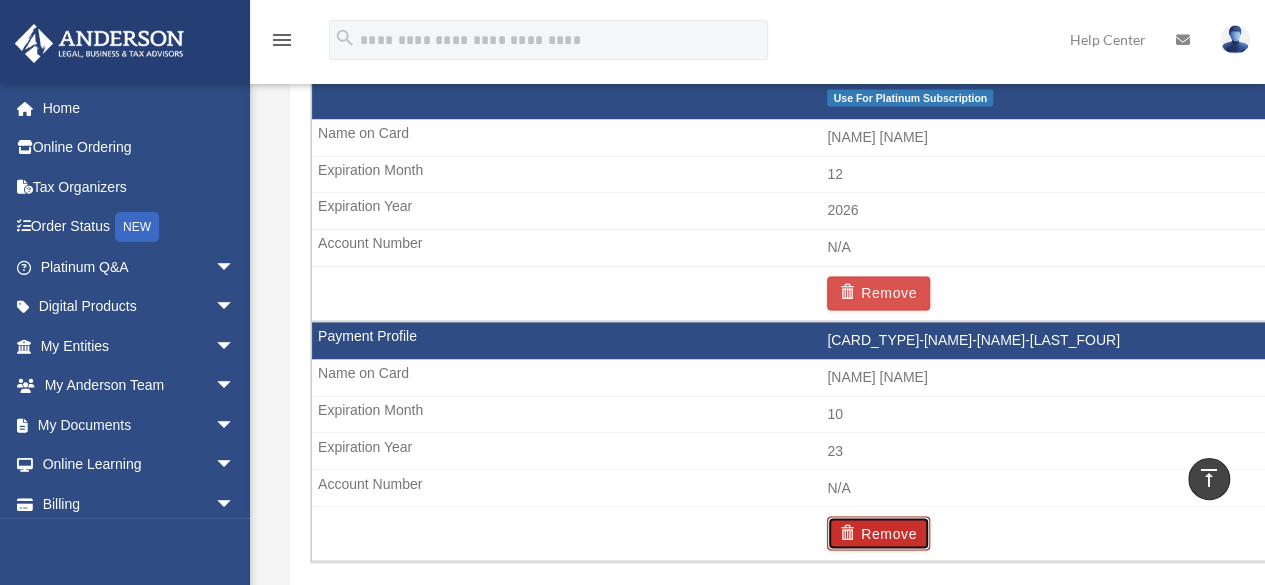 click on "Remove" at bounding box center (878, 533) 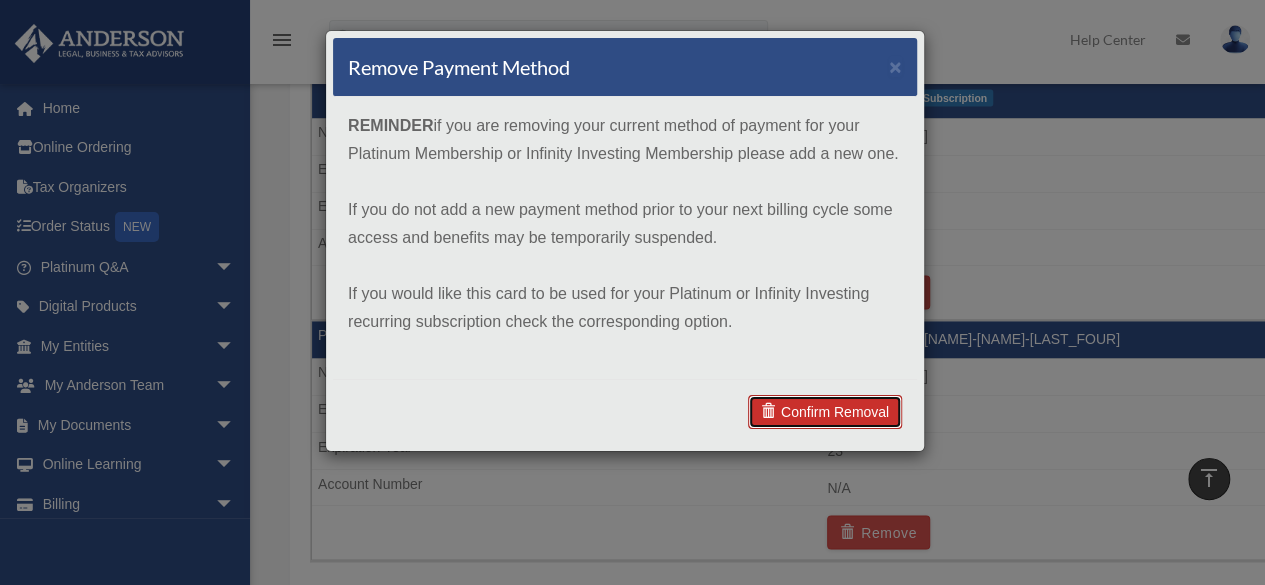 click on "Confirm Removal" at bounding box center [825, 412] 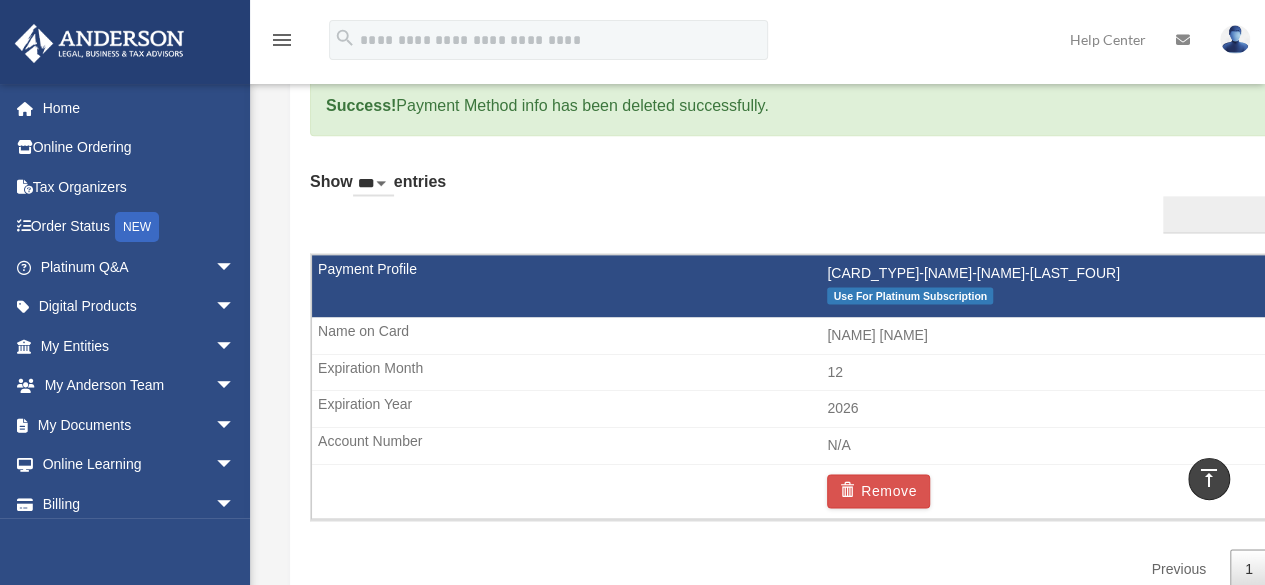 scroll, scrollTop: 1278, scrollLeft: 0, axis: vertical 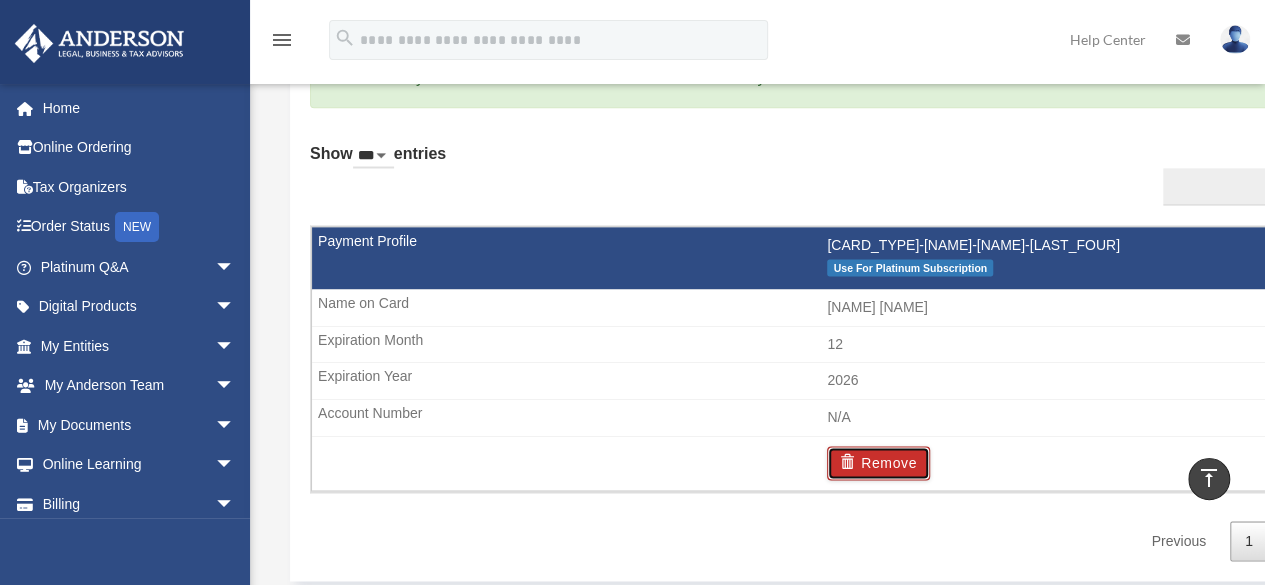 click on "Remove" at bounding box center (878, 463) 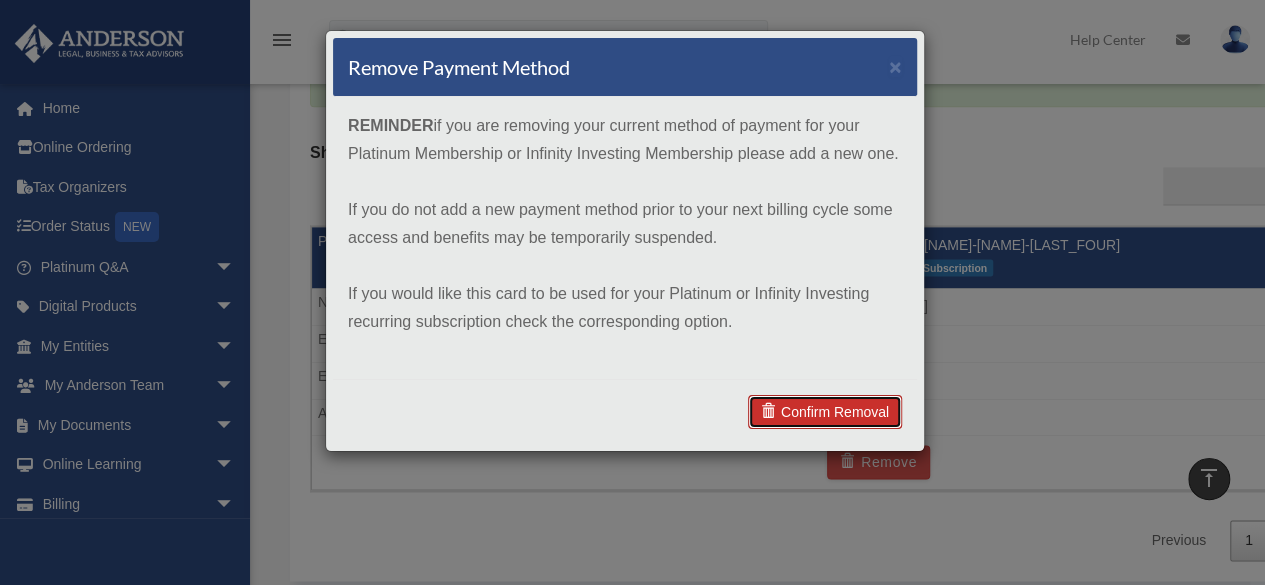 click on "Confirm Removal" at bounding box center [825, 412] 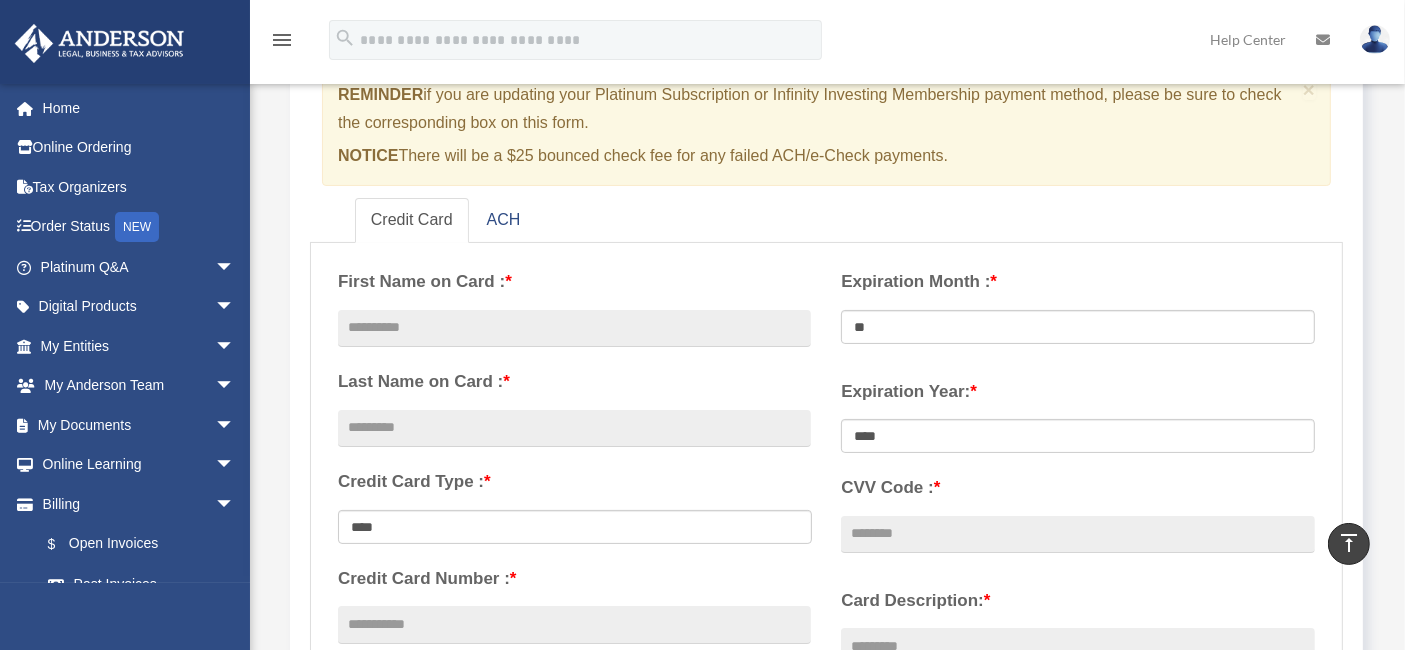 scroll, scrollTop: 221, scrollLeft: 0, axis: vertical 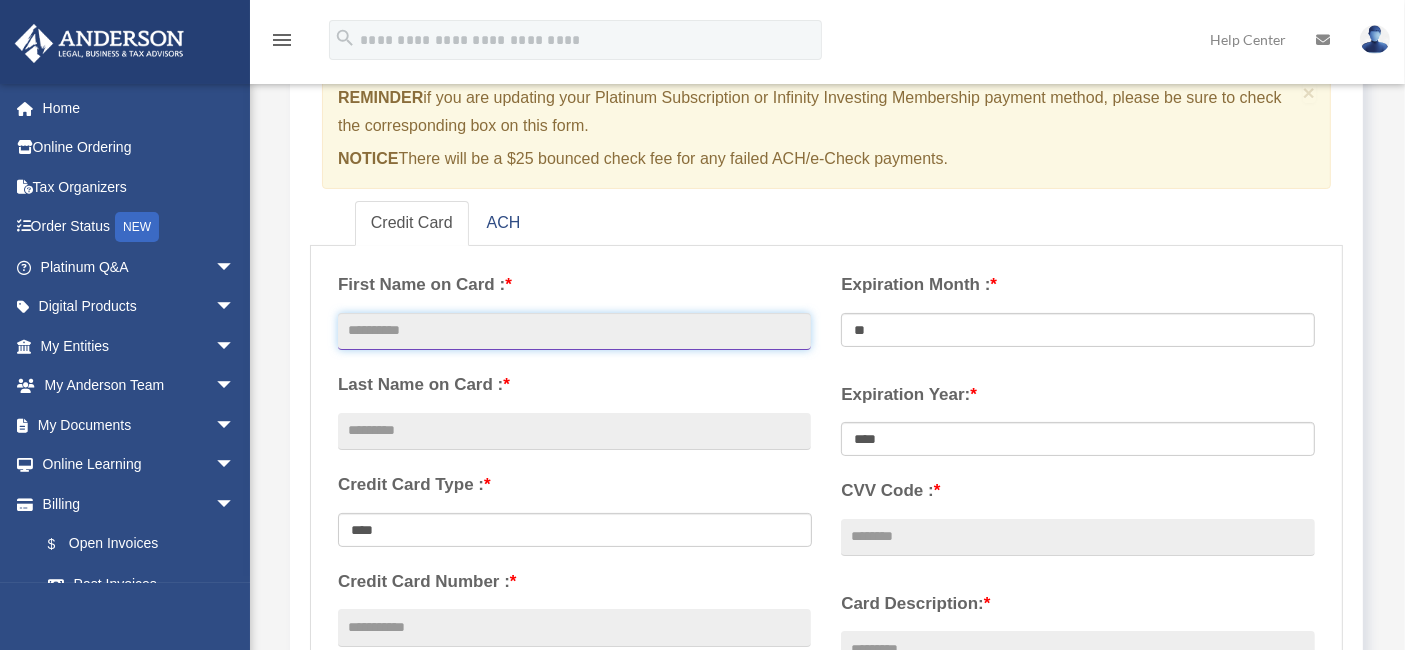 click at bounding box center (574, 332) 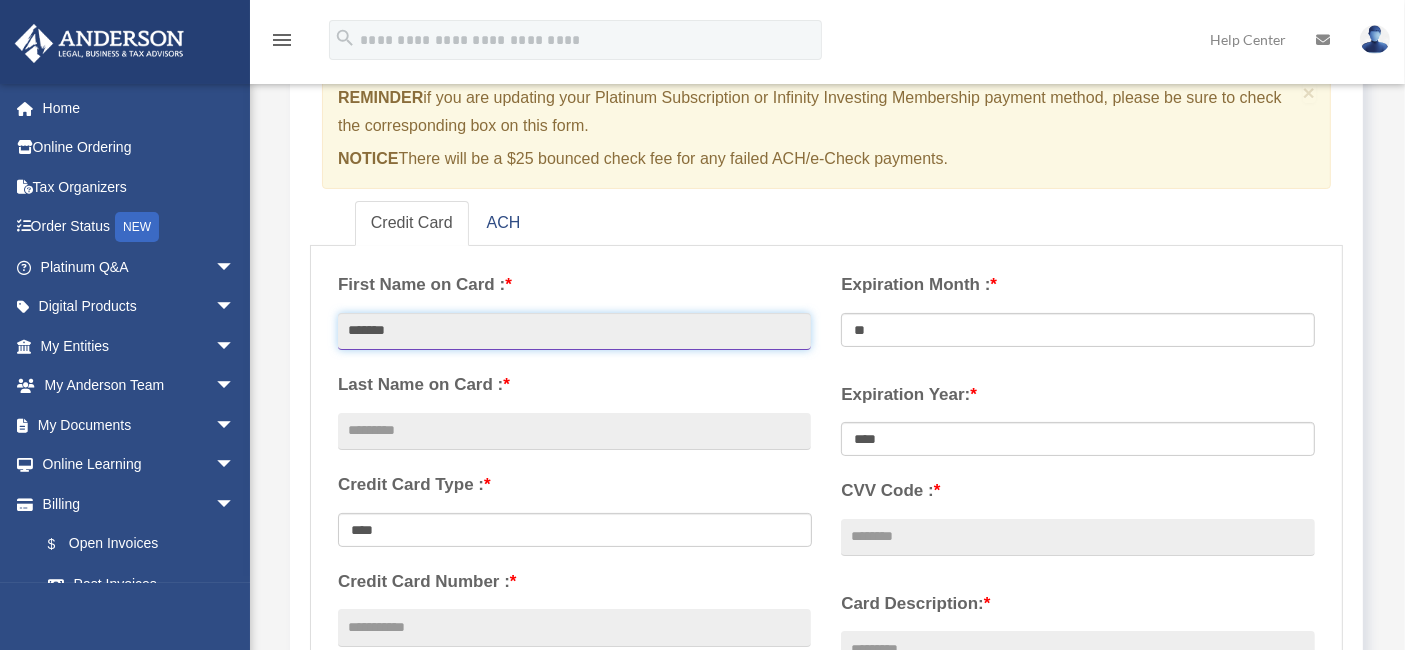 type on "*******" 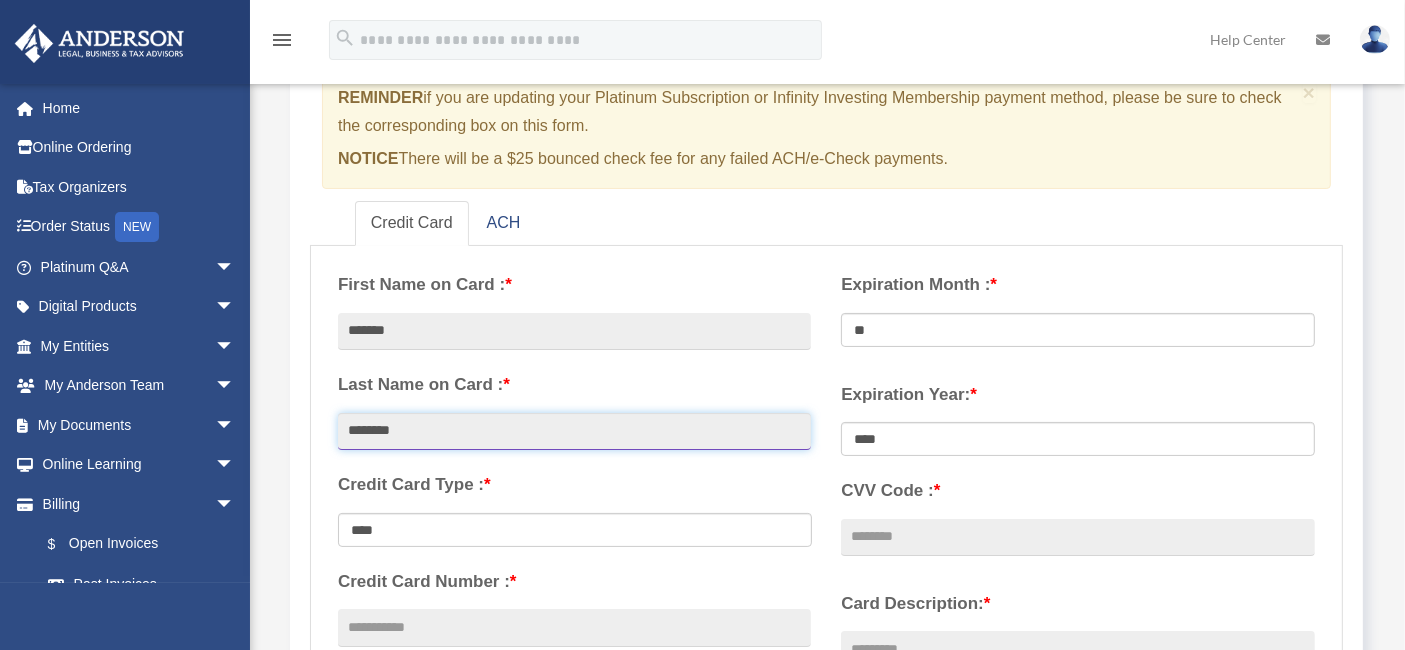 type on "********" 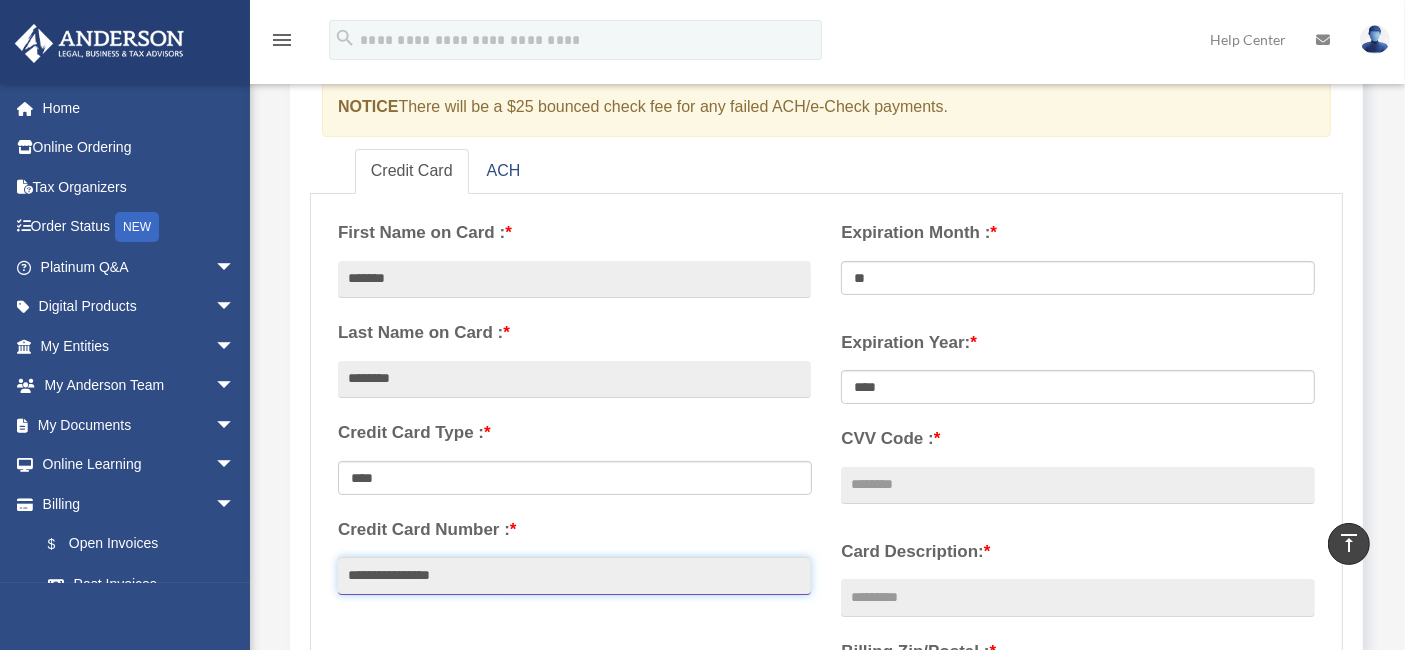 scroll, scrollTop: 264, scrollLeft: 0, axis: vertical 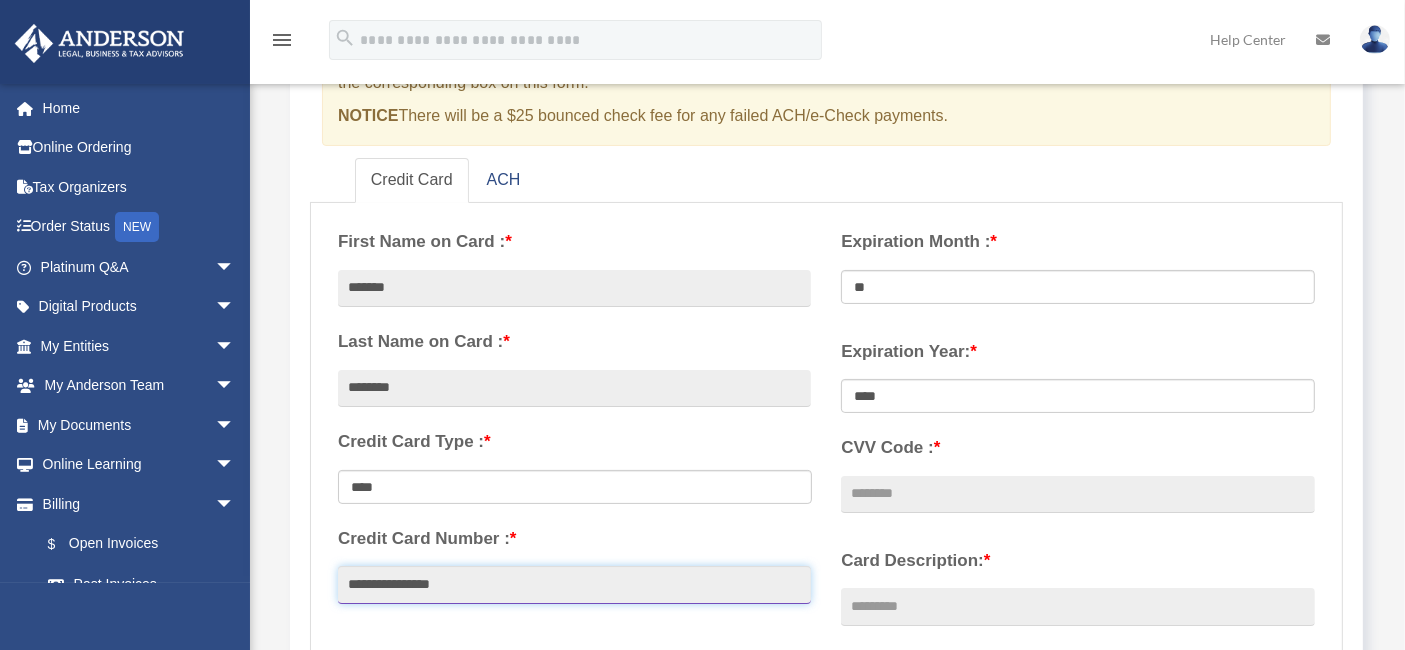 type on "**********" 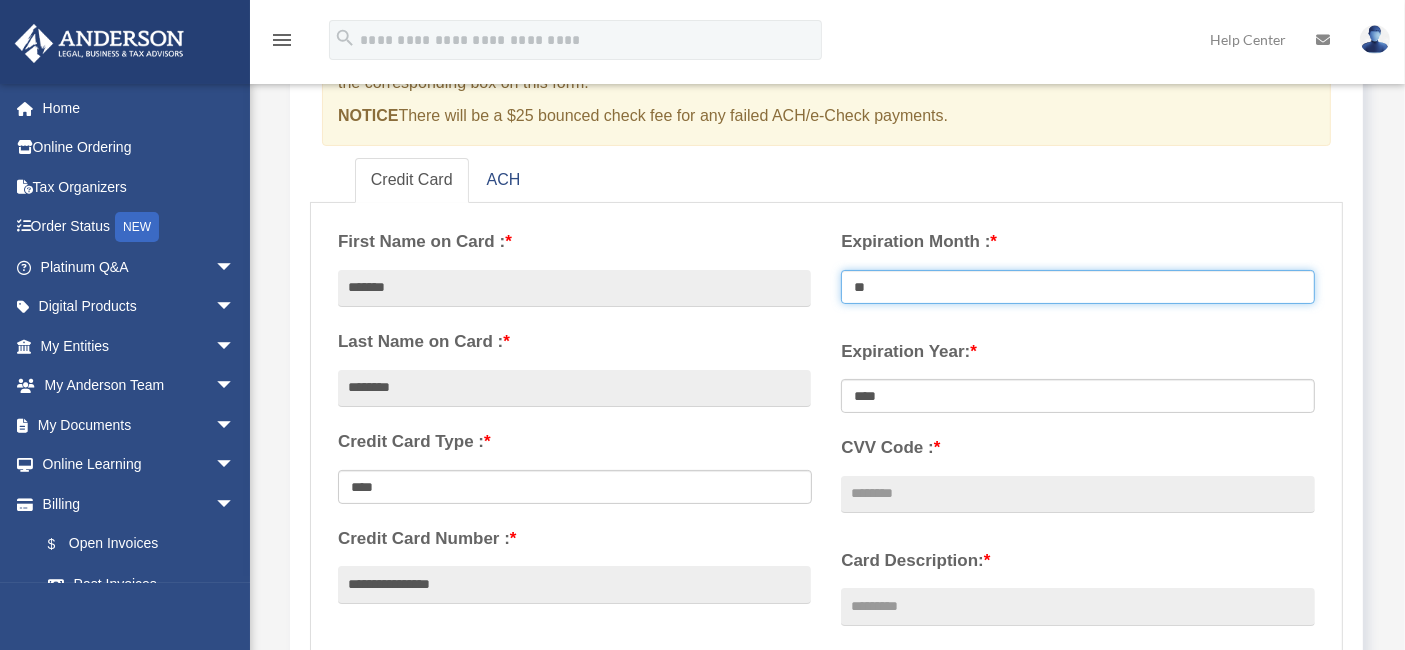 click on "**
**
**
**
**
**
**
** ** ** ** **" at bounding box center [1078, 287] 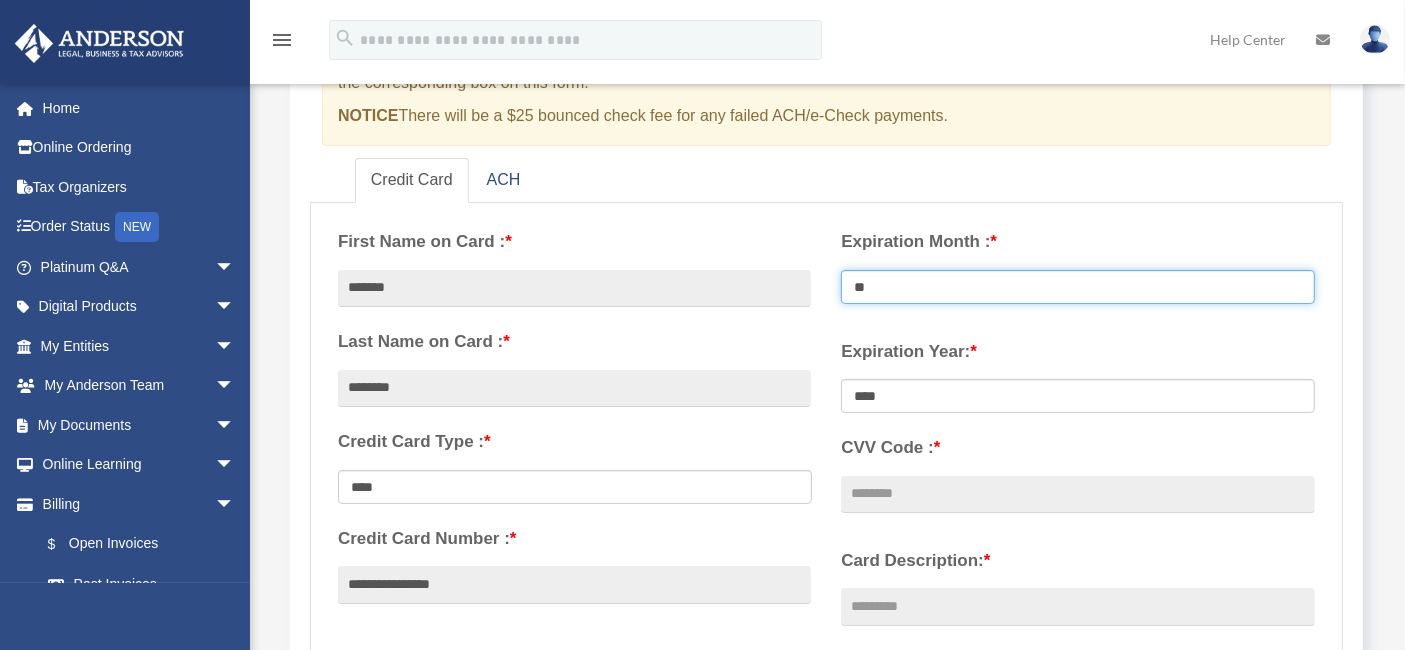 select on "**" 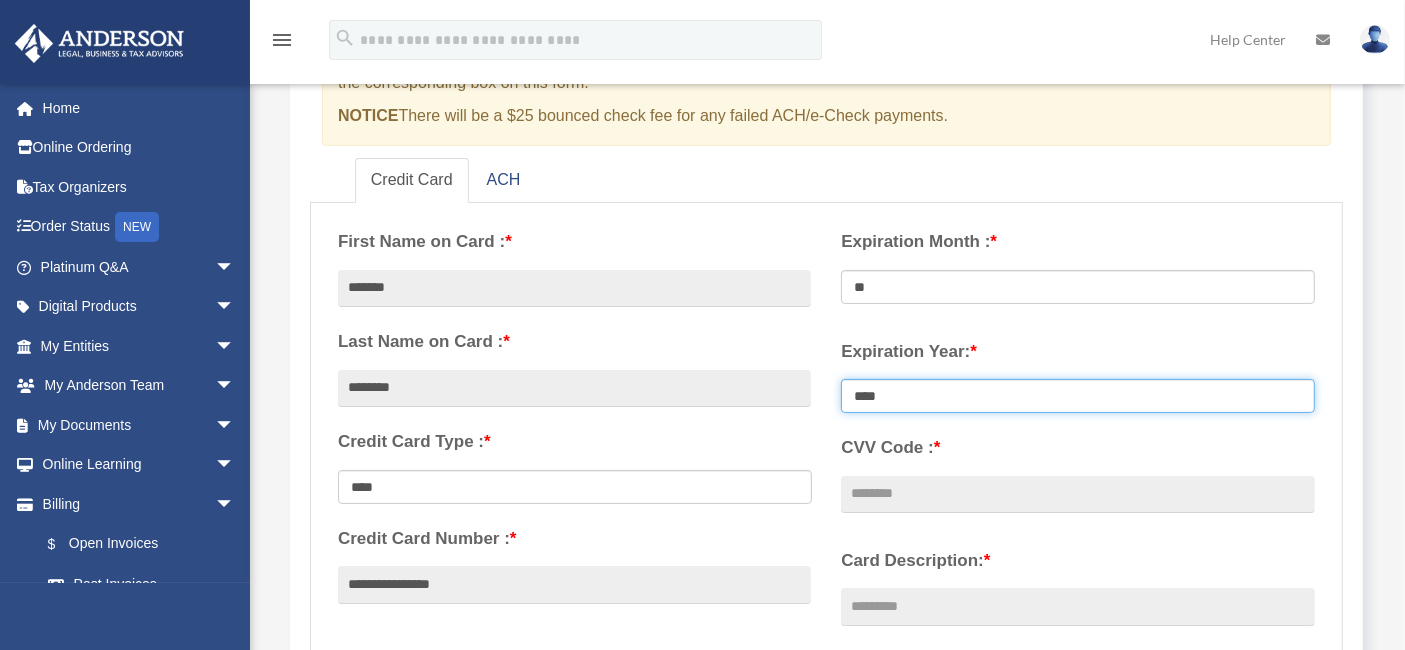 click on "****
****
****
****
****
****
****
**** ****" at bounding box center (1078, 396) 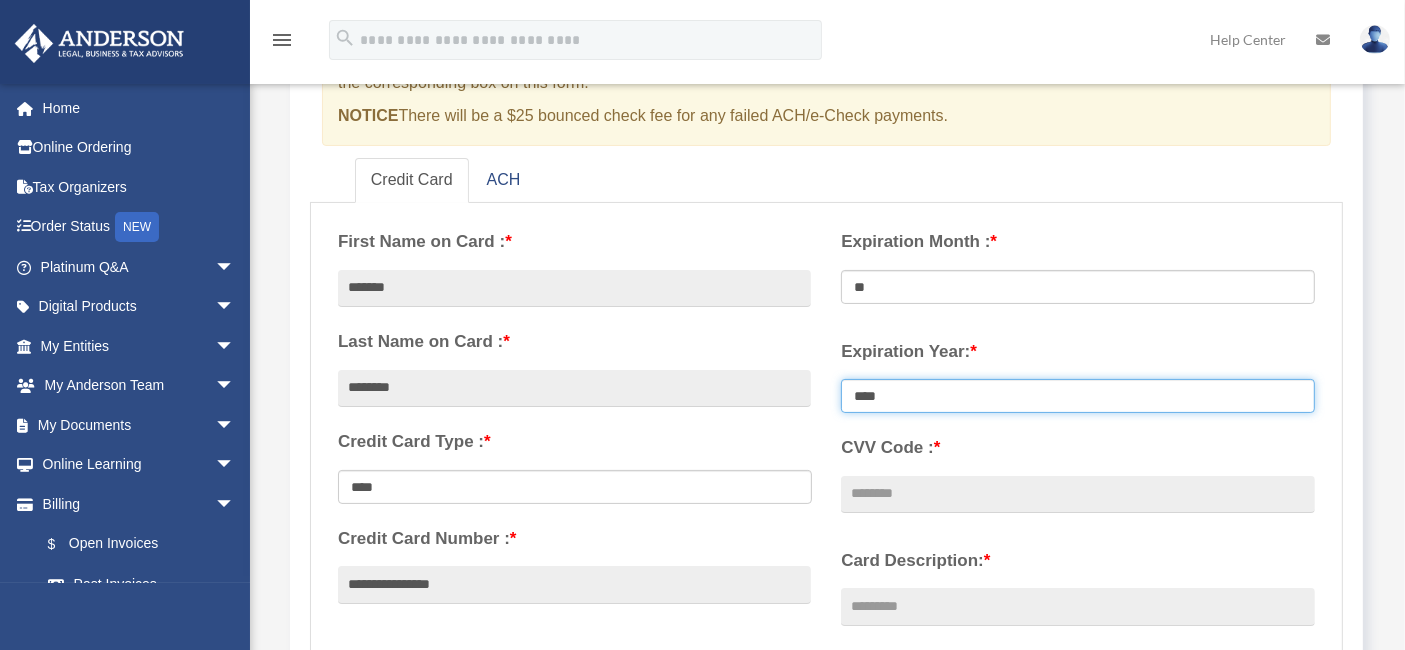 select on "****" 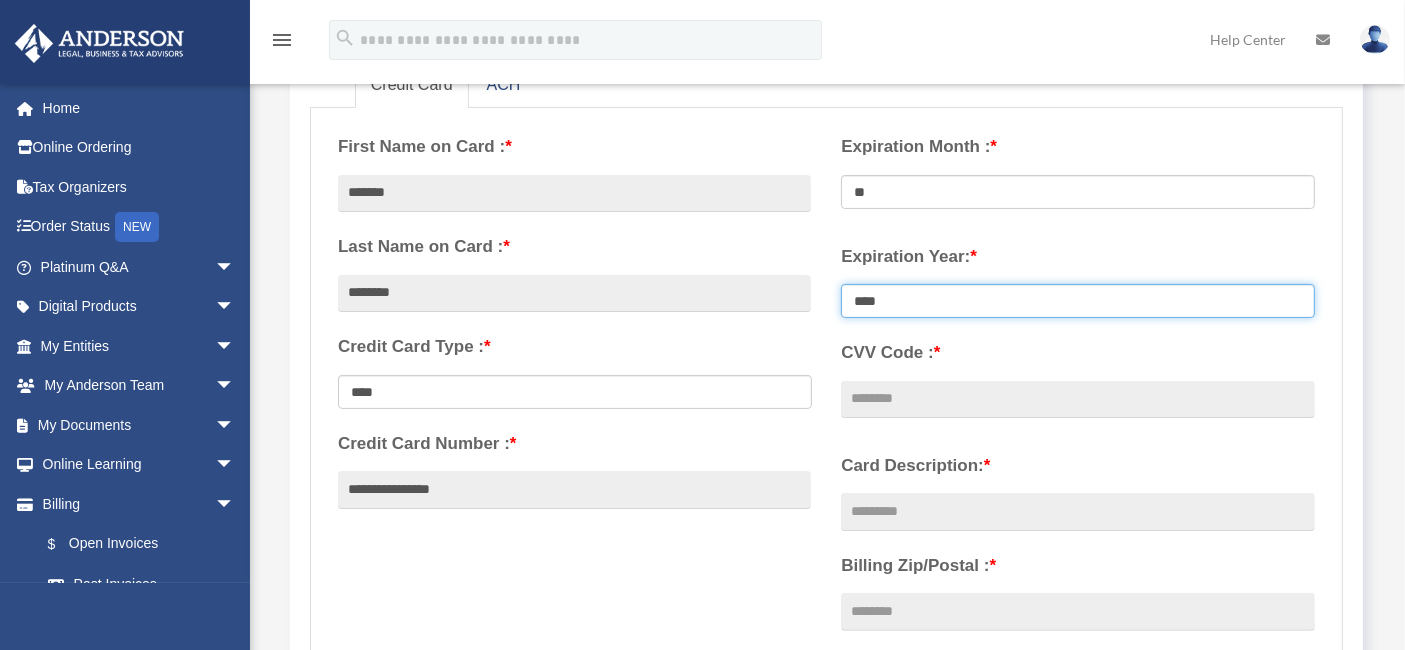 scroll, scrollTop: 363, scrollLeft: 0, axis: vertical 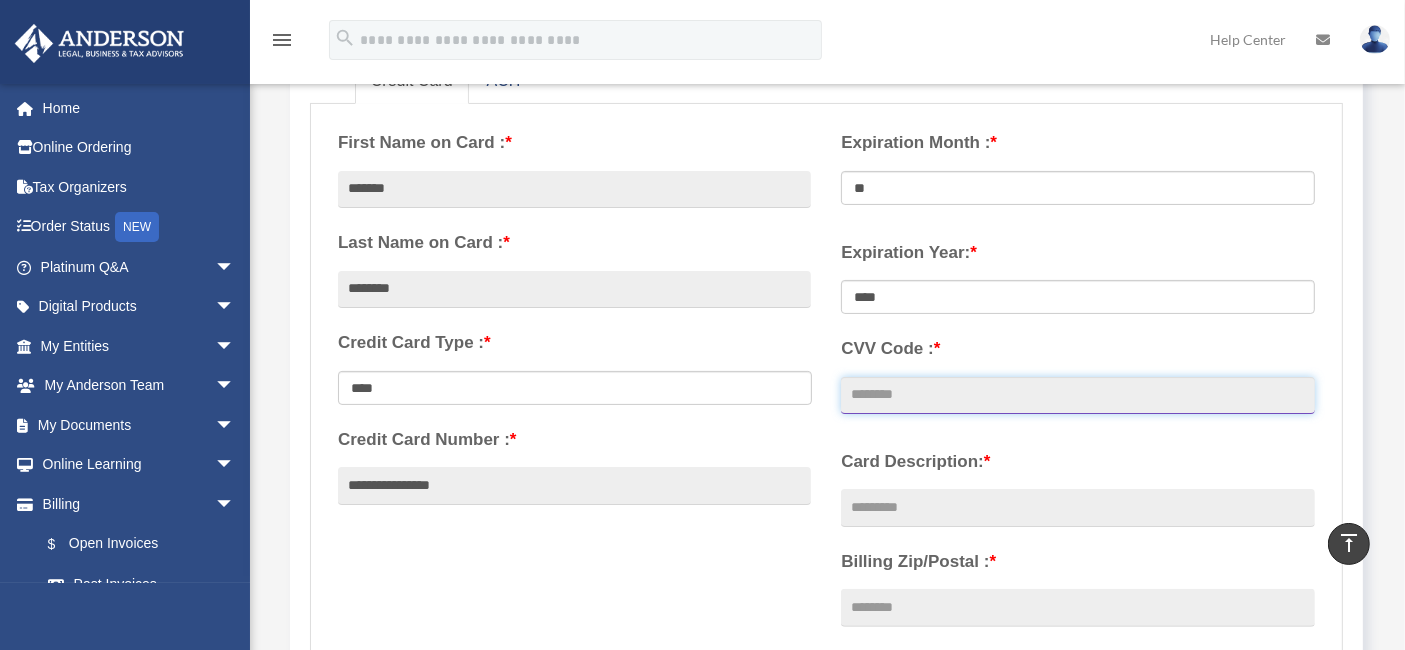 click on "CVV Code : *" at bounding box center [1077, 396] 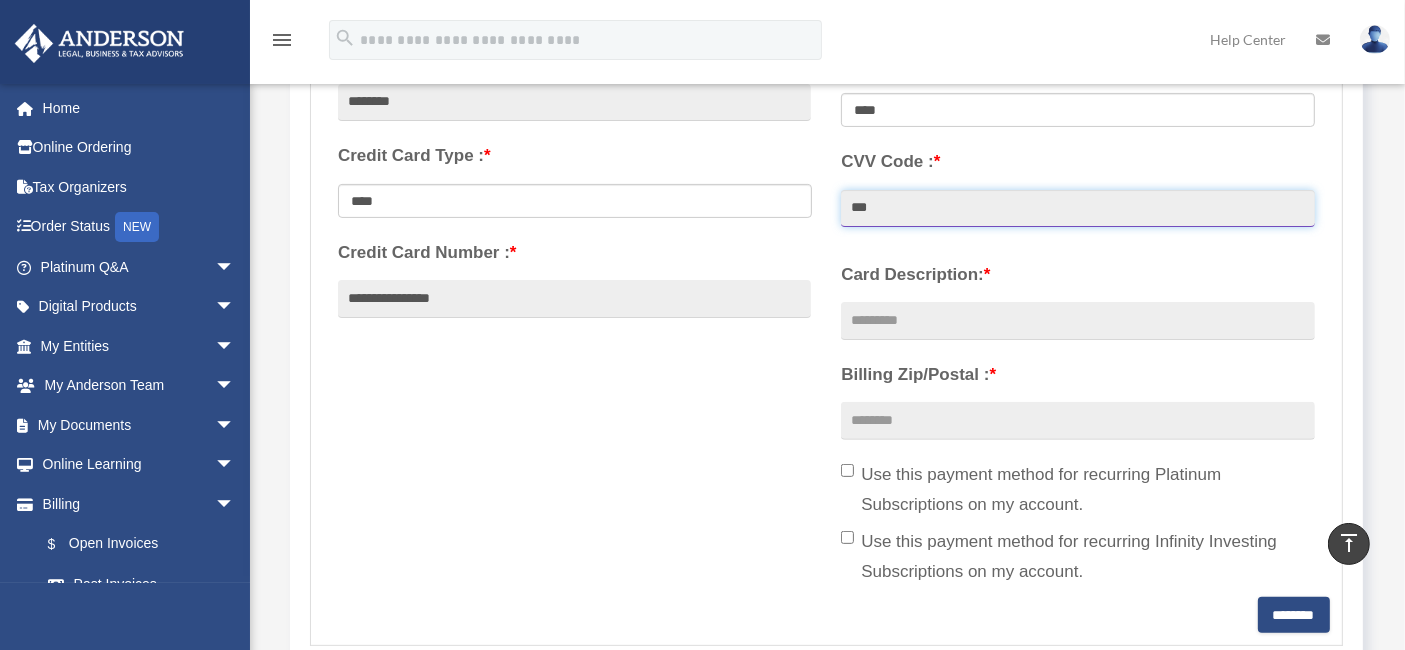 scroll, scrollTop: 562, scrollLeft: 0, axis: vertical 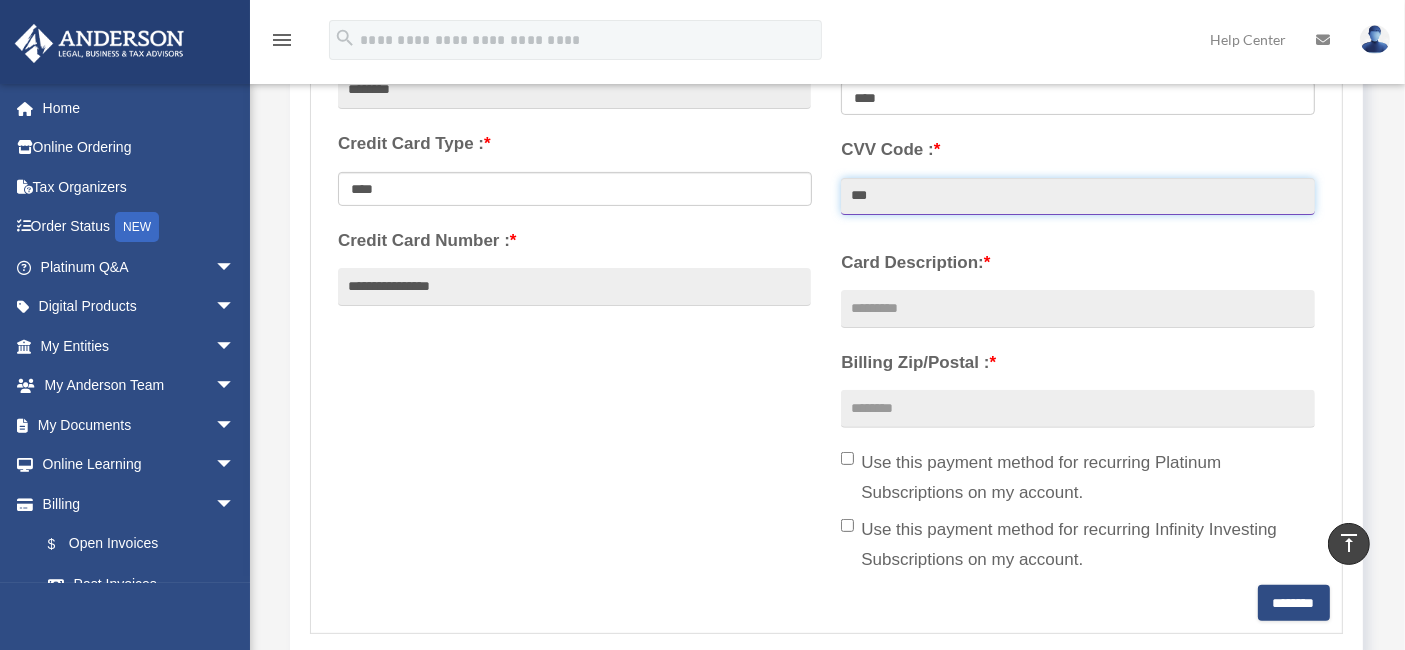 type on "***" 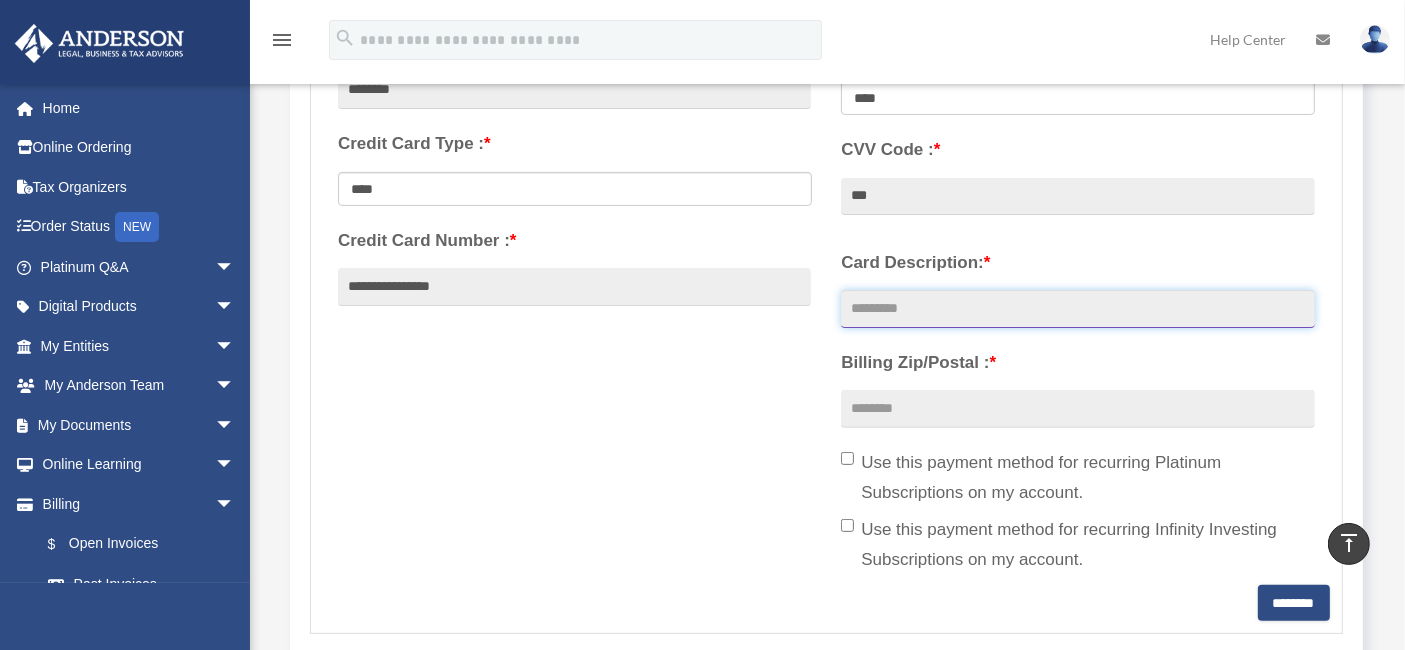 click on "Card Description: *" at bounding box center [1077, 309] 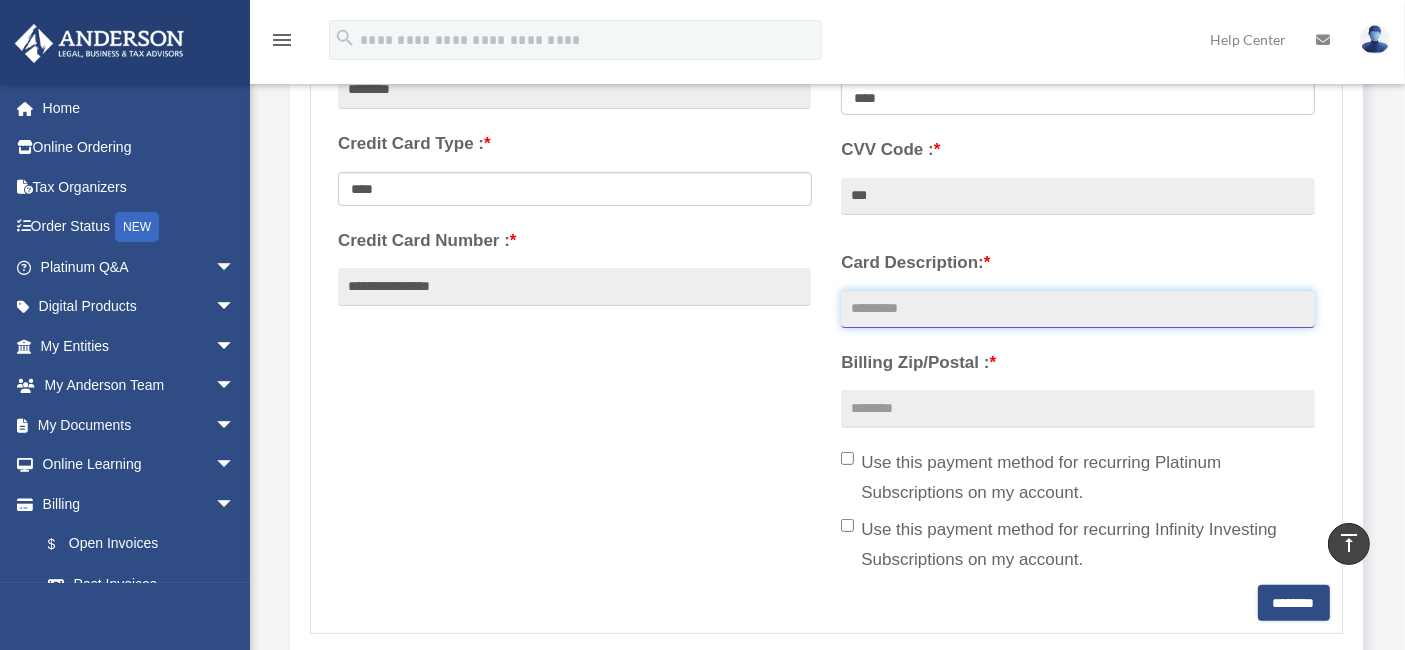 type on "*" 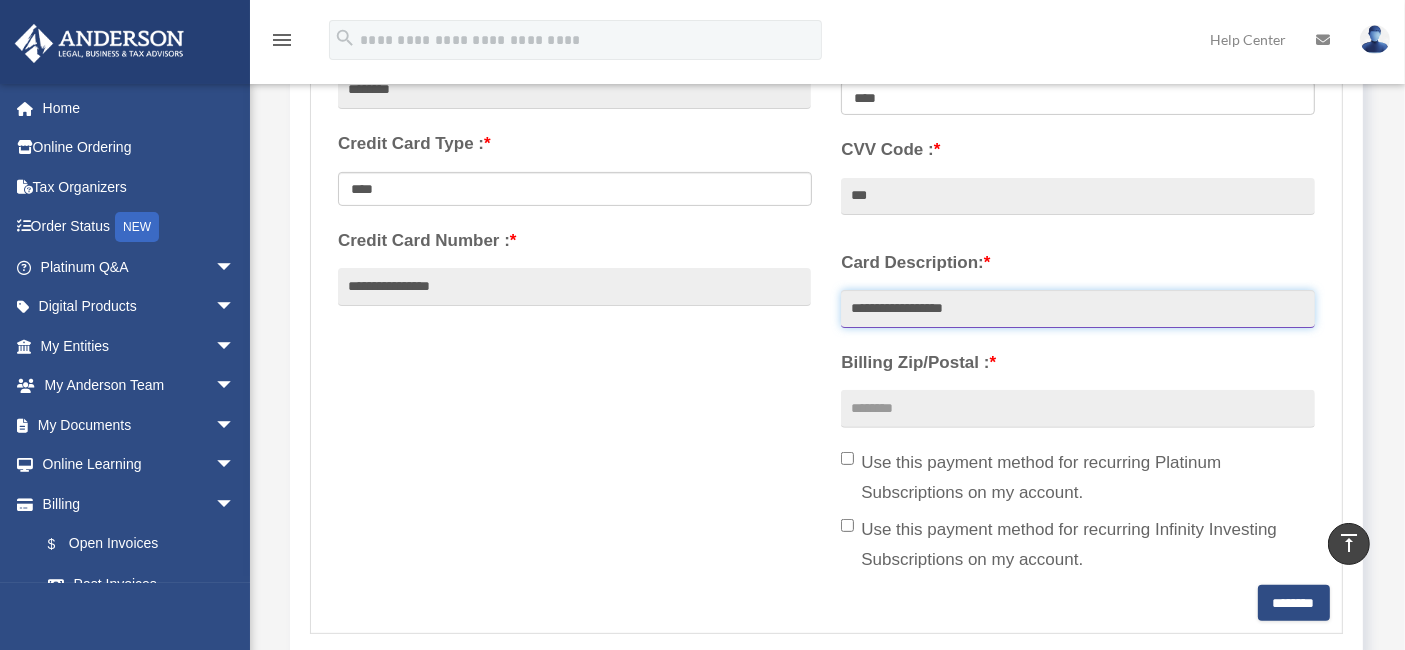 type on "**********" 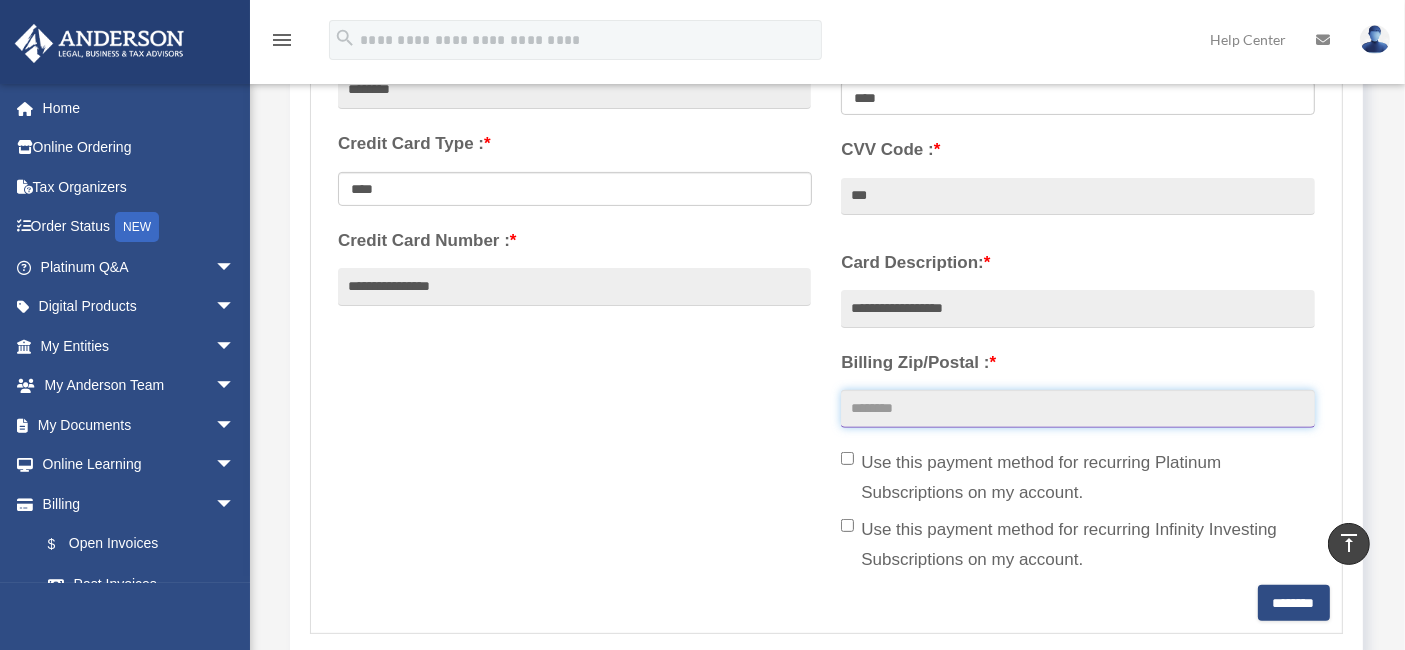 click on "Billing Zip/Postal : *" at bounding box center [1077, 409] 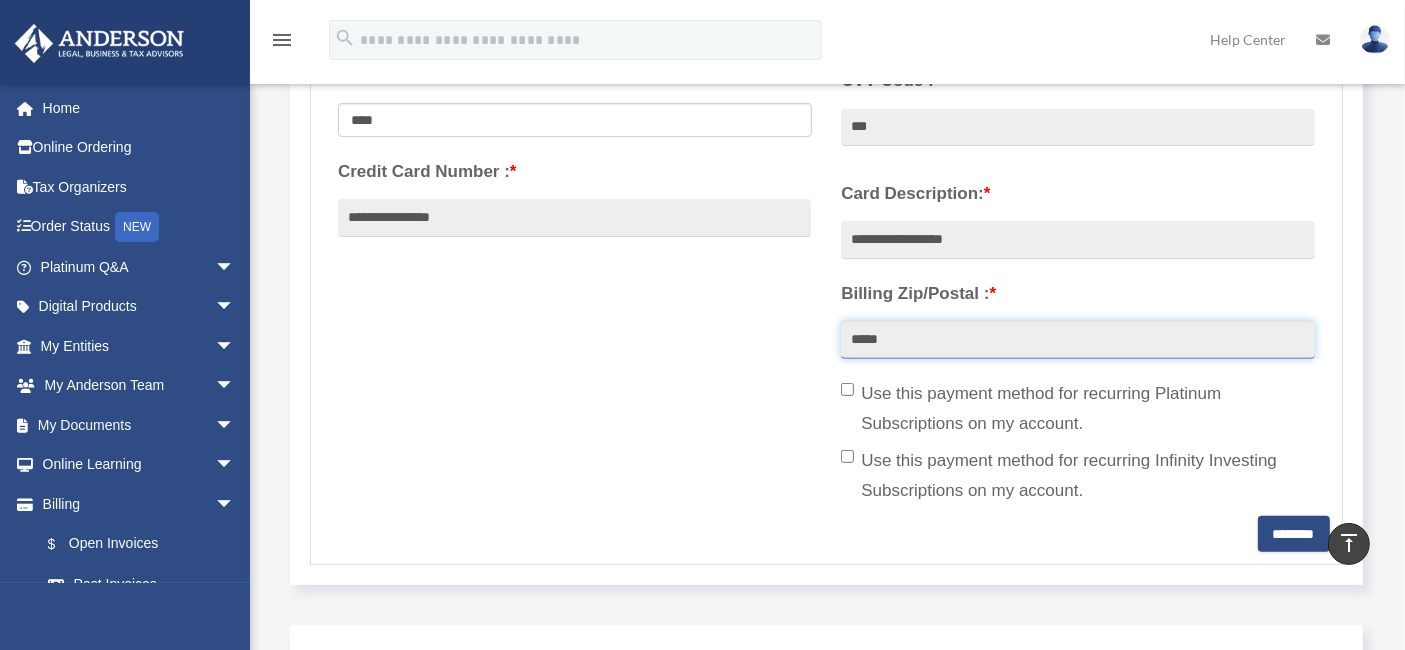 scroll, scrollTop: 645, scrollLeft: 0, axis: vertical 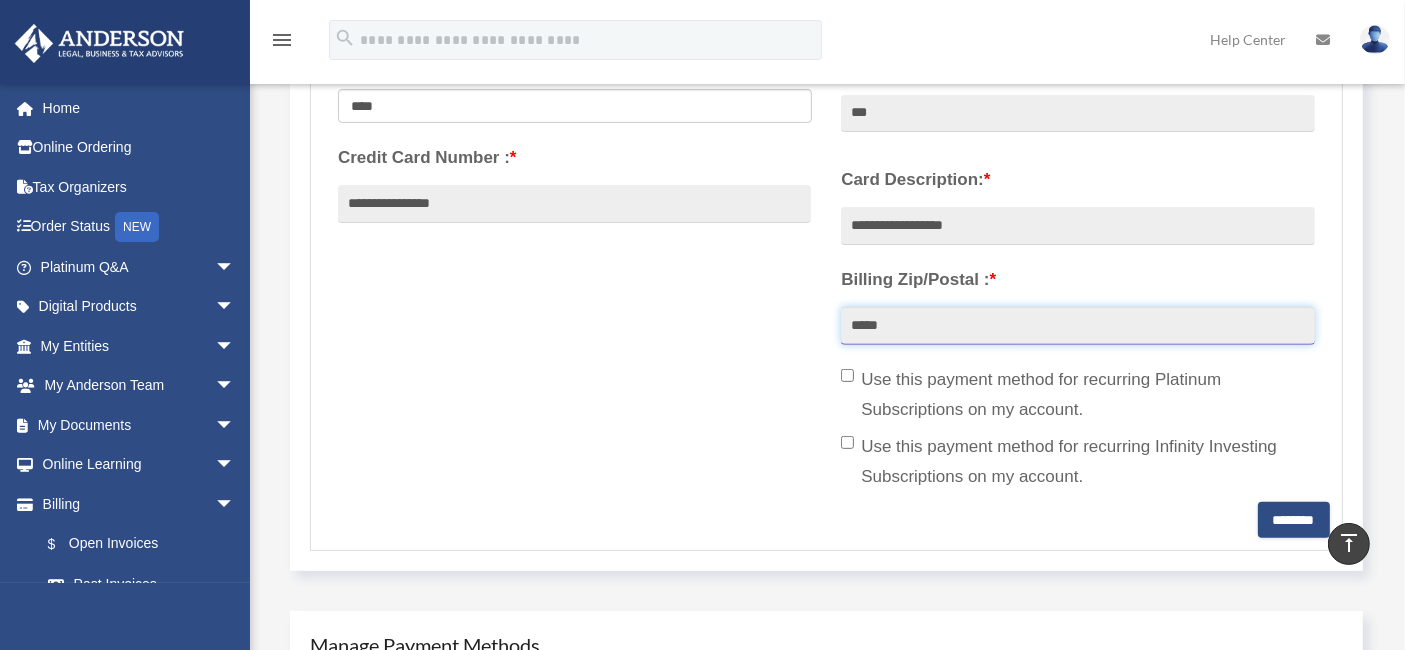 type on "*****" 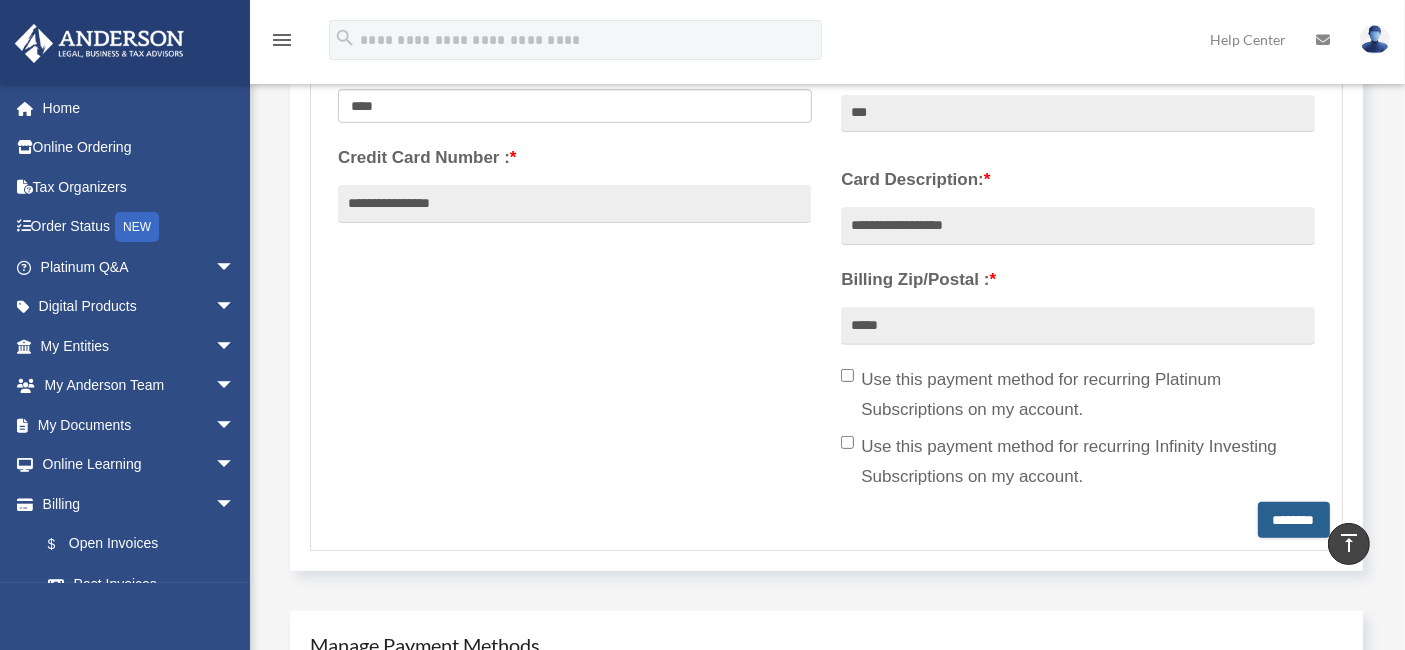 click on "********" at bounding box center (1294, 520) 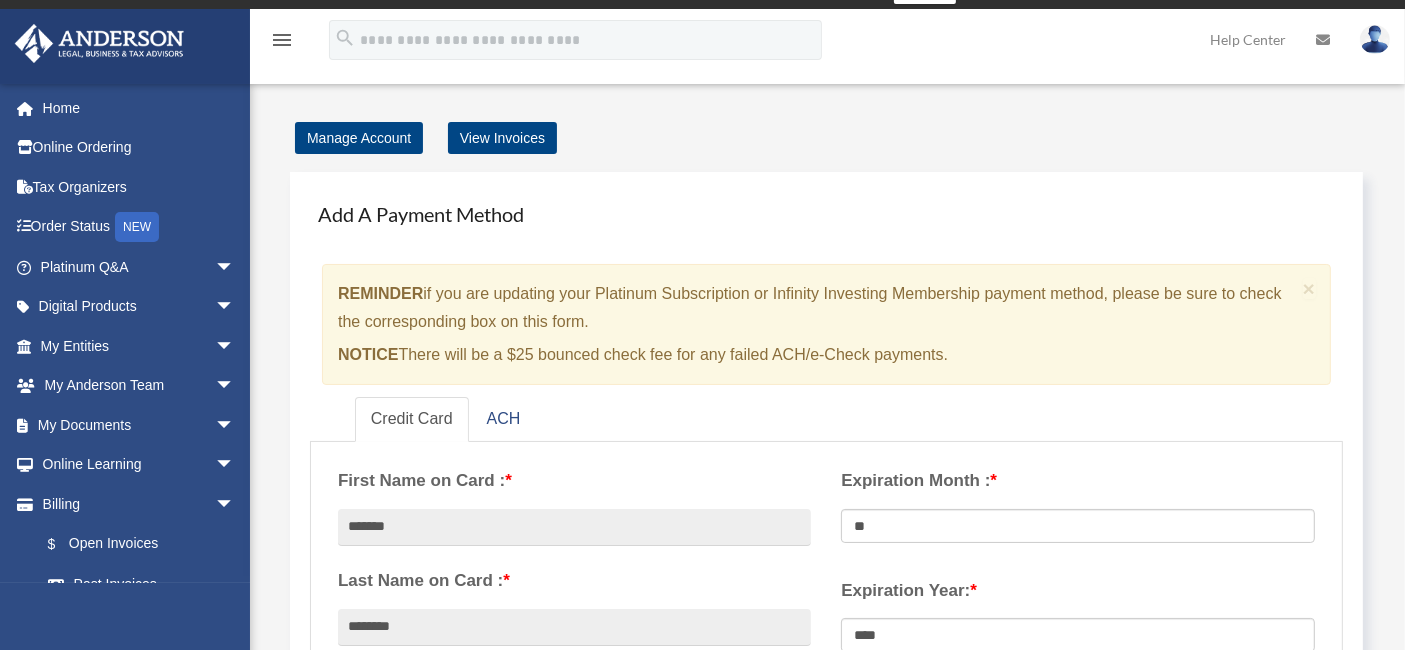 scroll, scrollTop: 14, scrollLeft: 0, axis: vertical 